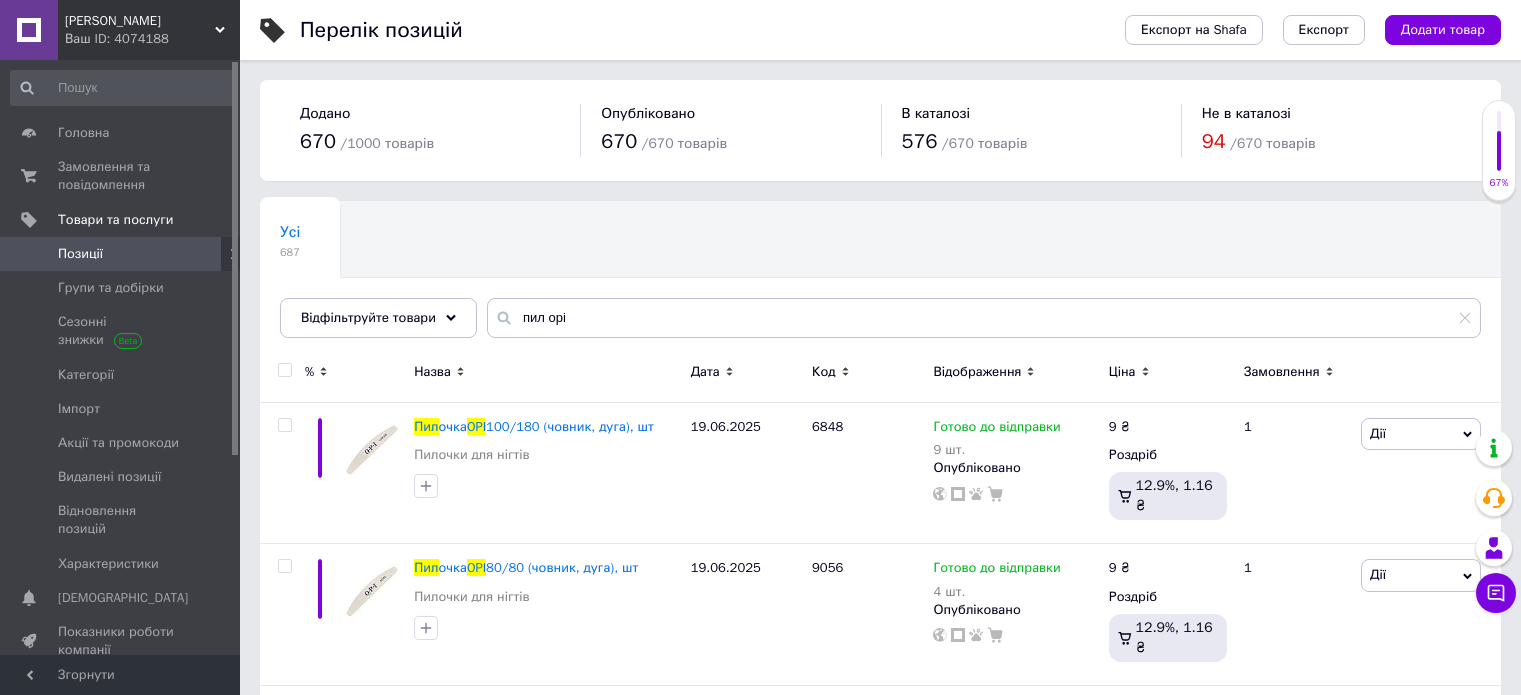 scroll, scrollTop: 100, scrollLeft: 0, axis: vertical 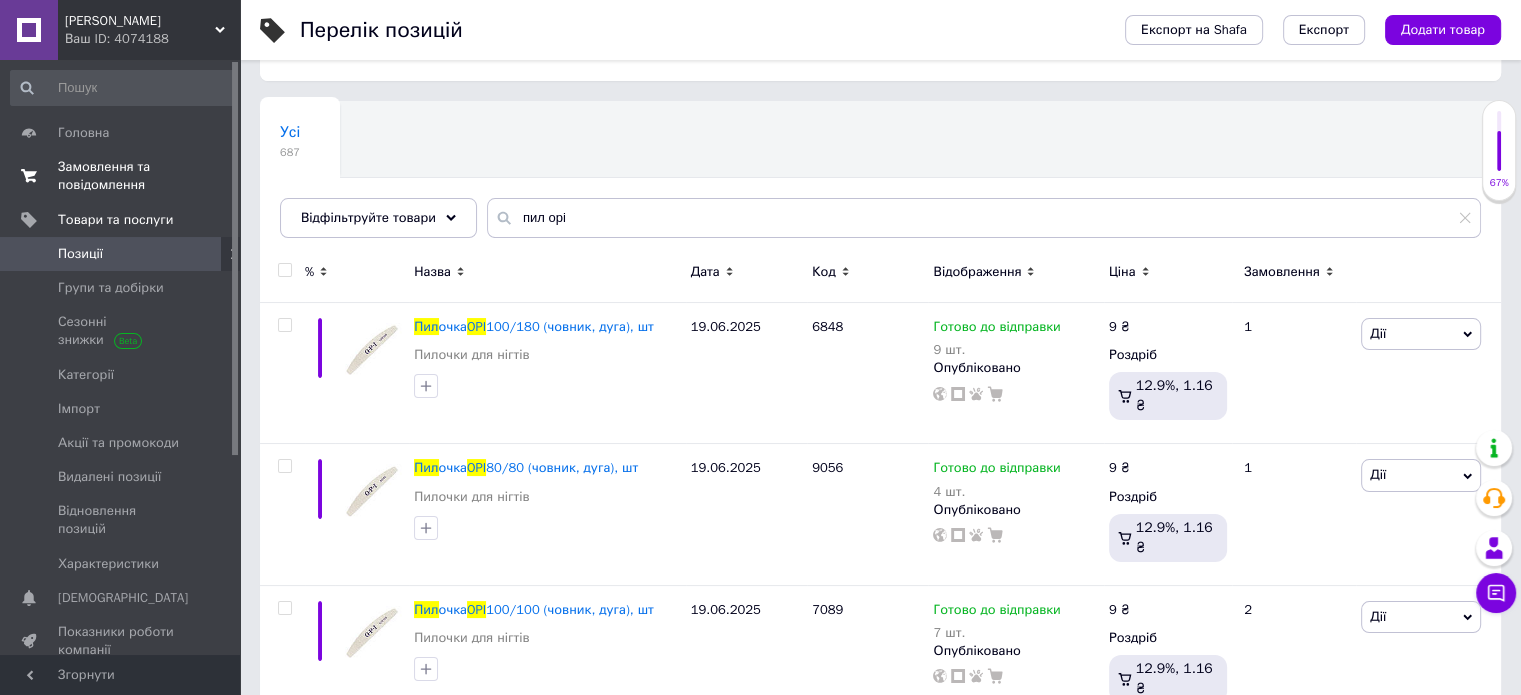 click on "Замовлення та повідомлення" at bounding box center [121, 176] 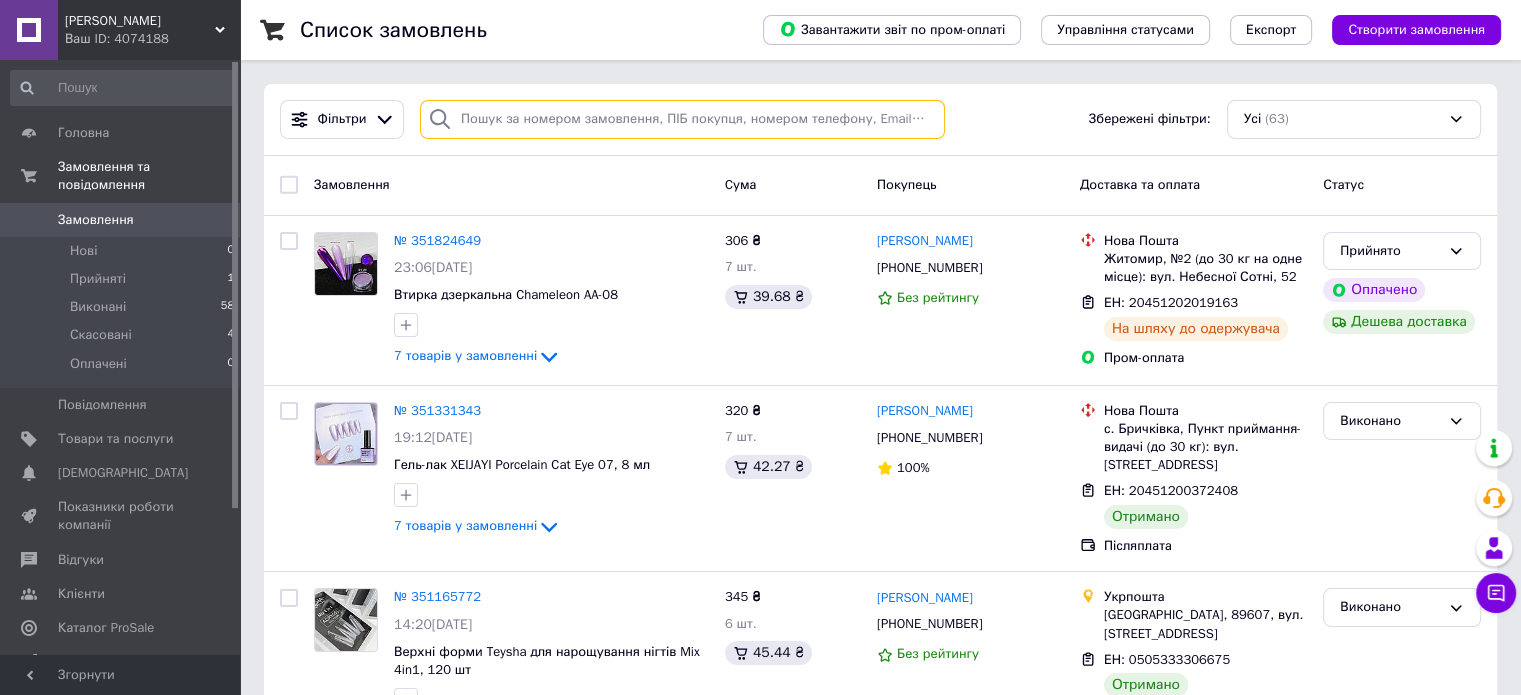 click at bounding box center (682, 119) 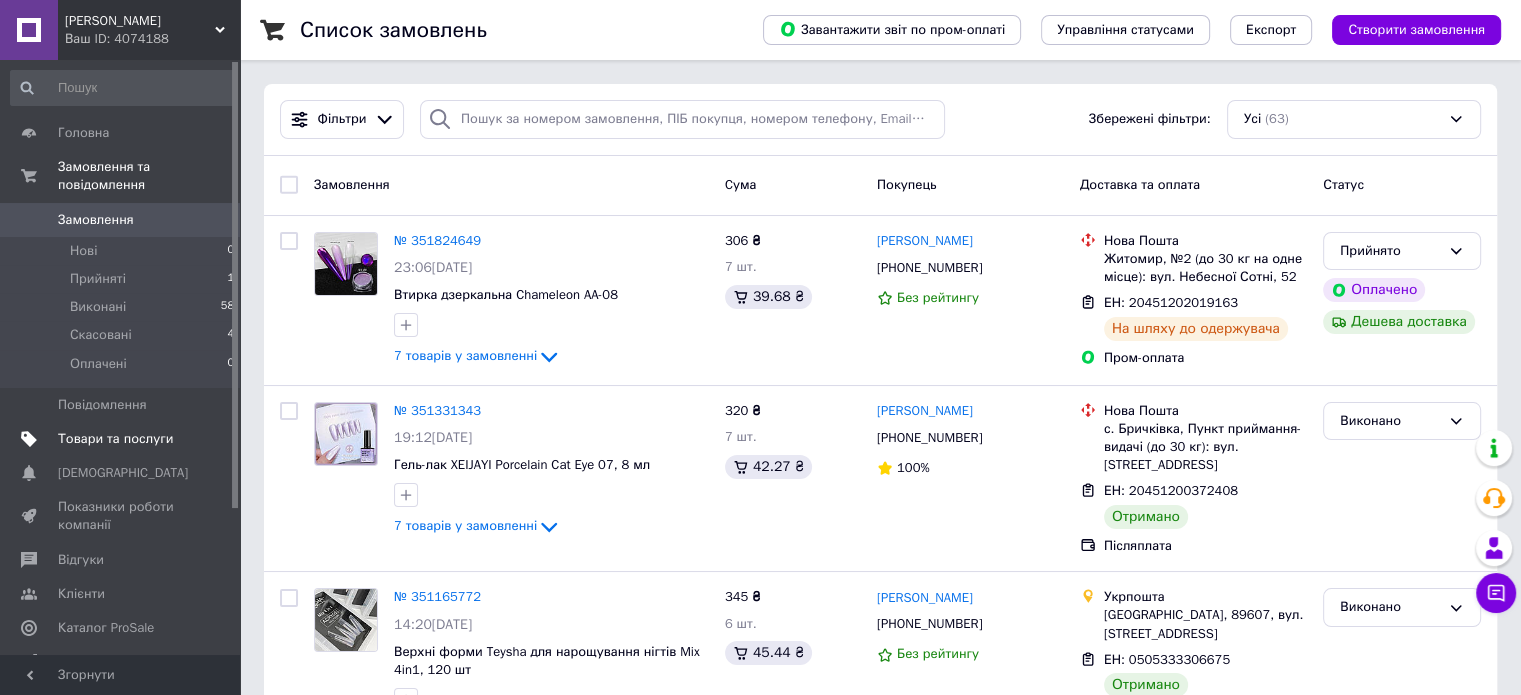 click on "Товари та послуги" at bounding box center [115, 439] 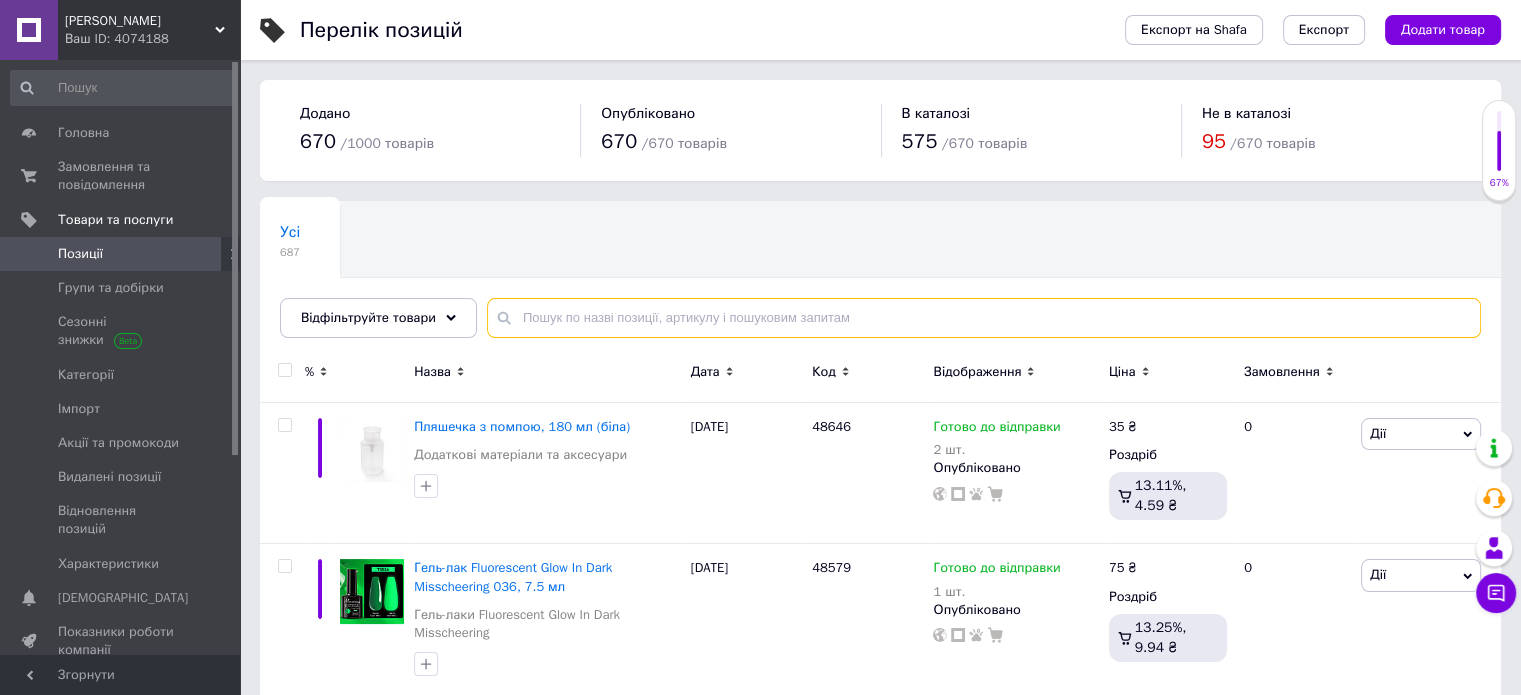 click at bounding box center [984, 318] 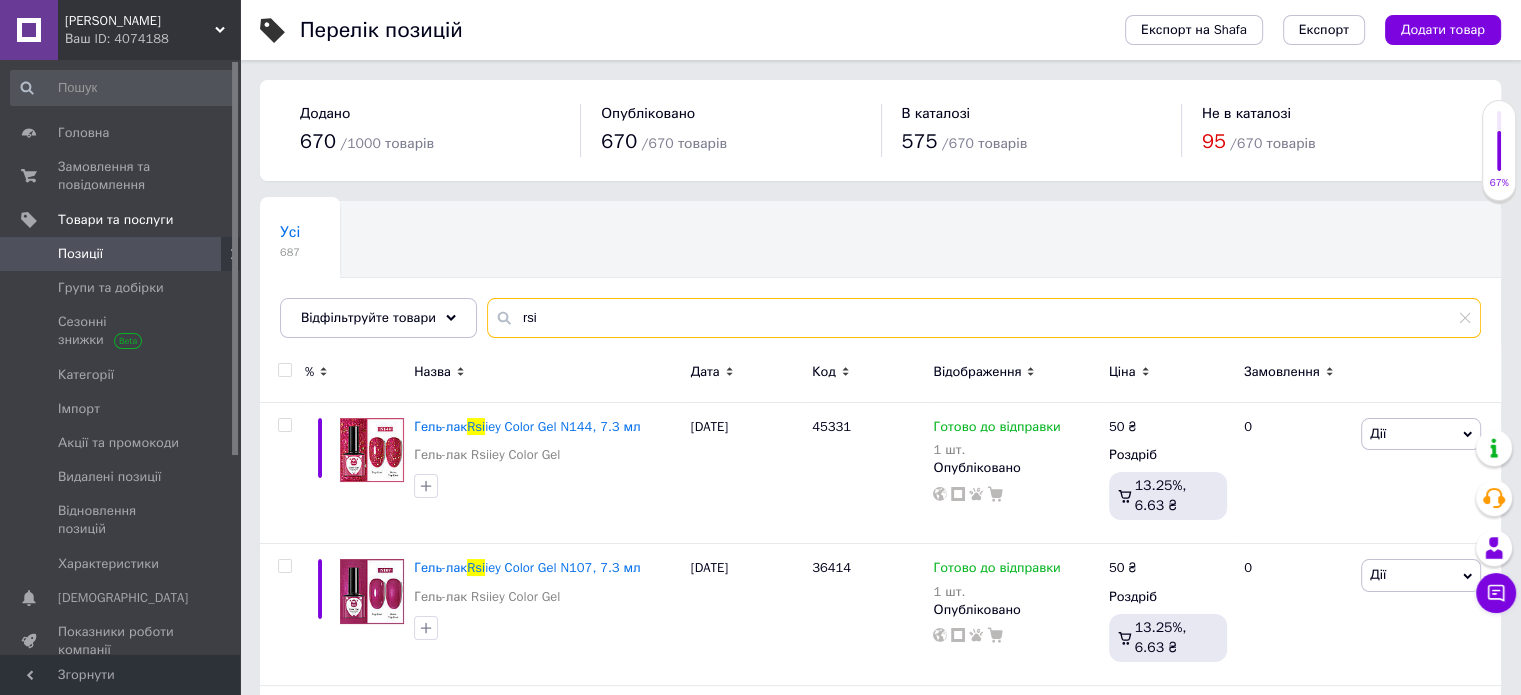 type on "rsi" 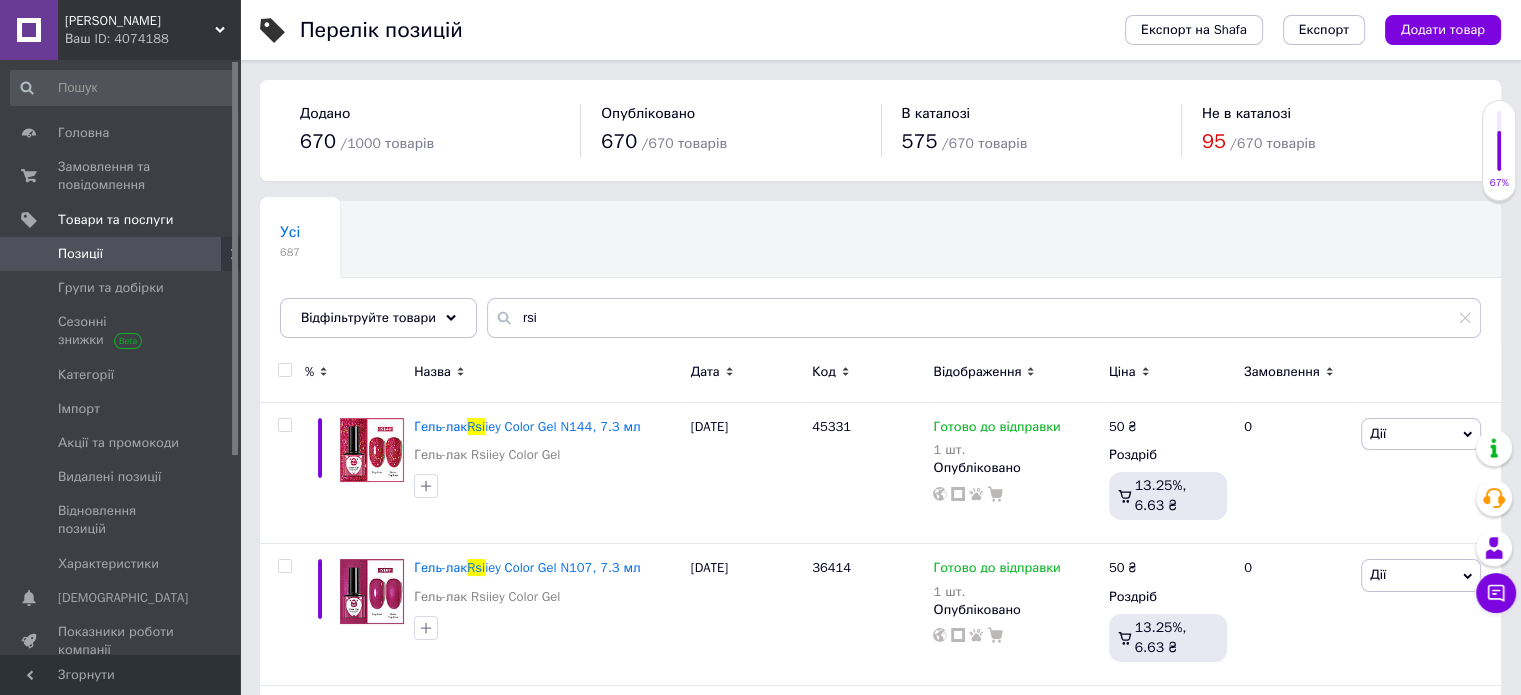 click on "Назва" at bounding box center (432, 372) 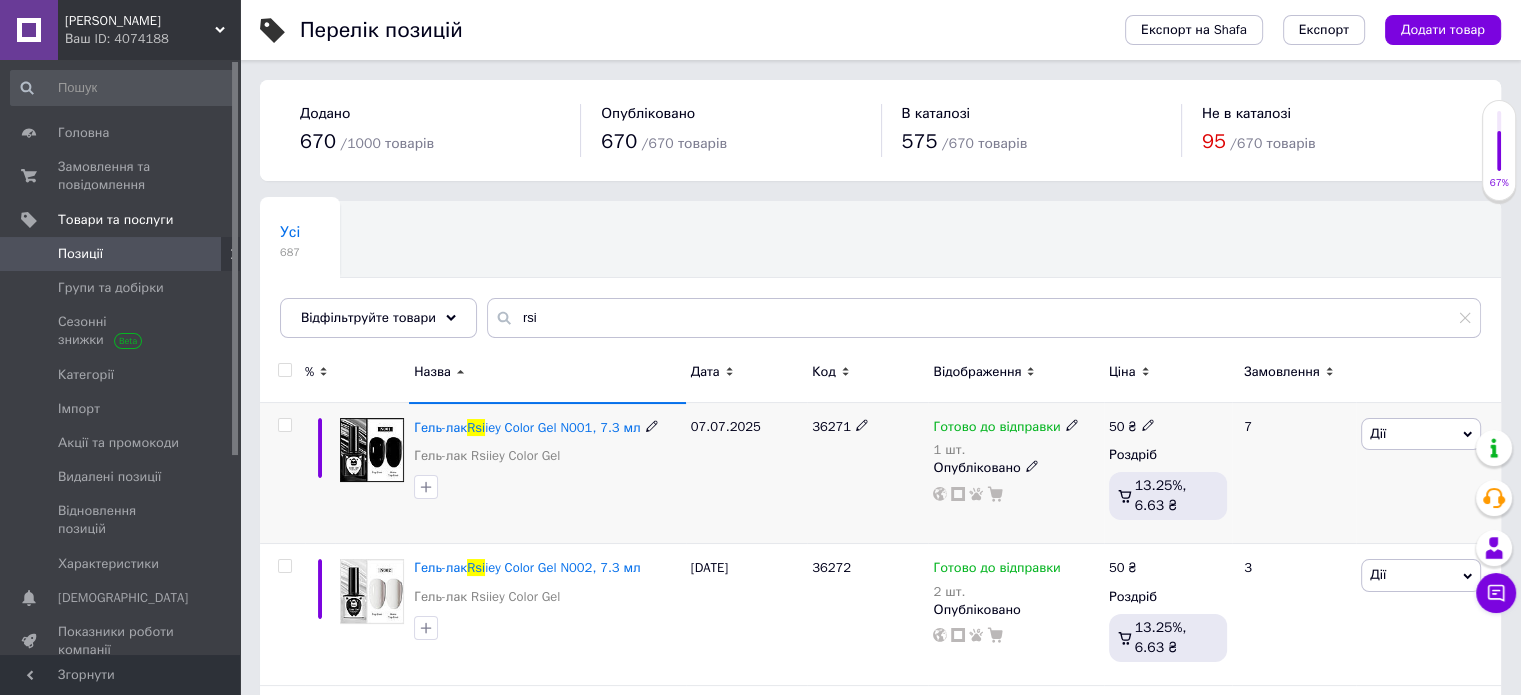 scroll, scrollTop: 300, scrollLeft: 0, axis: vertical 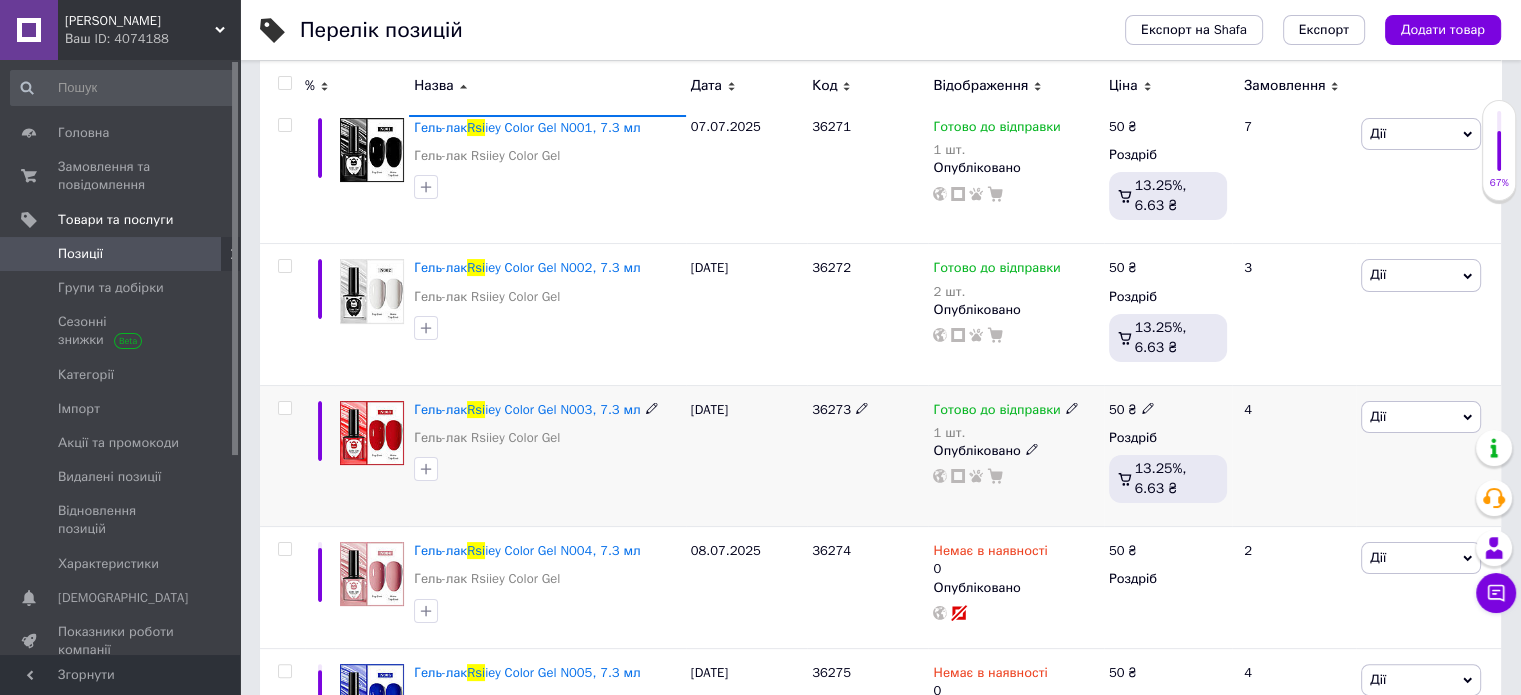 click 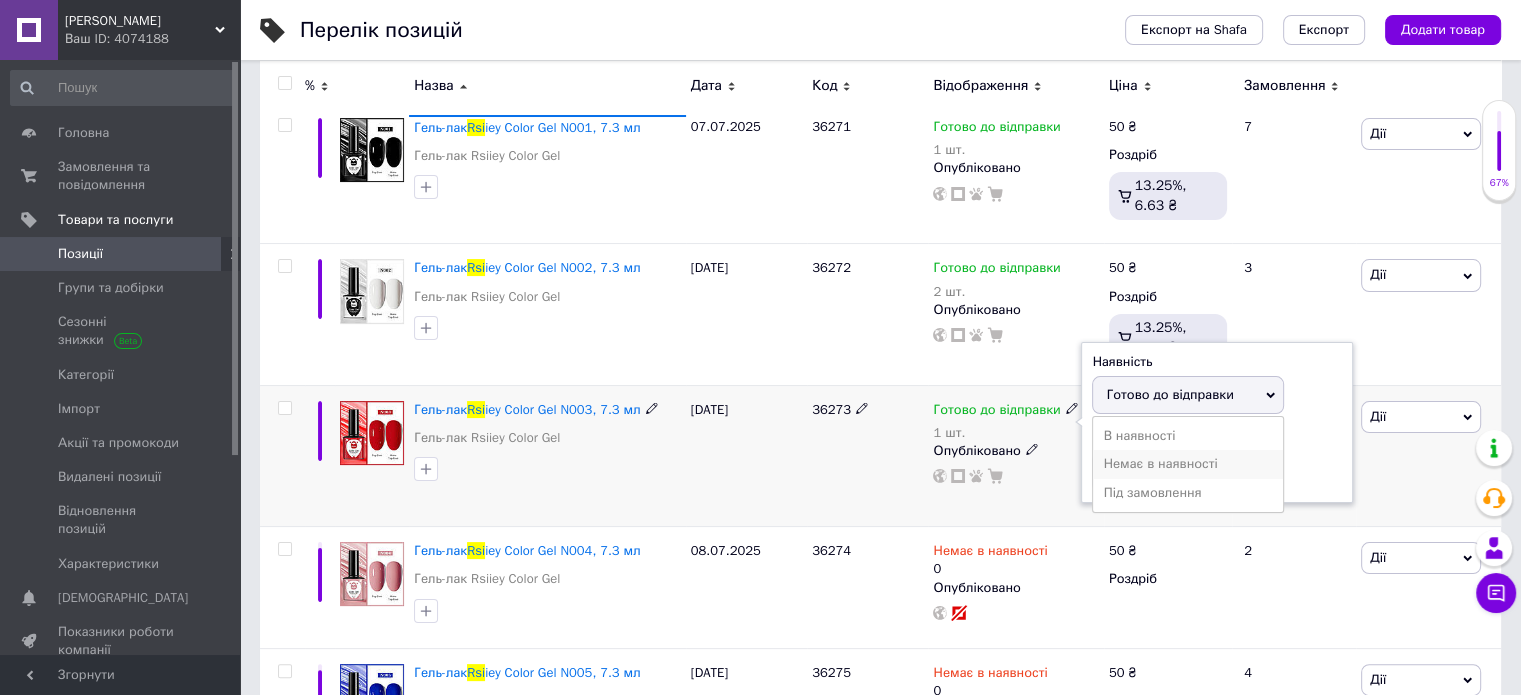 click on "Немає в наявності" at bounding box center (1188, 464) 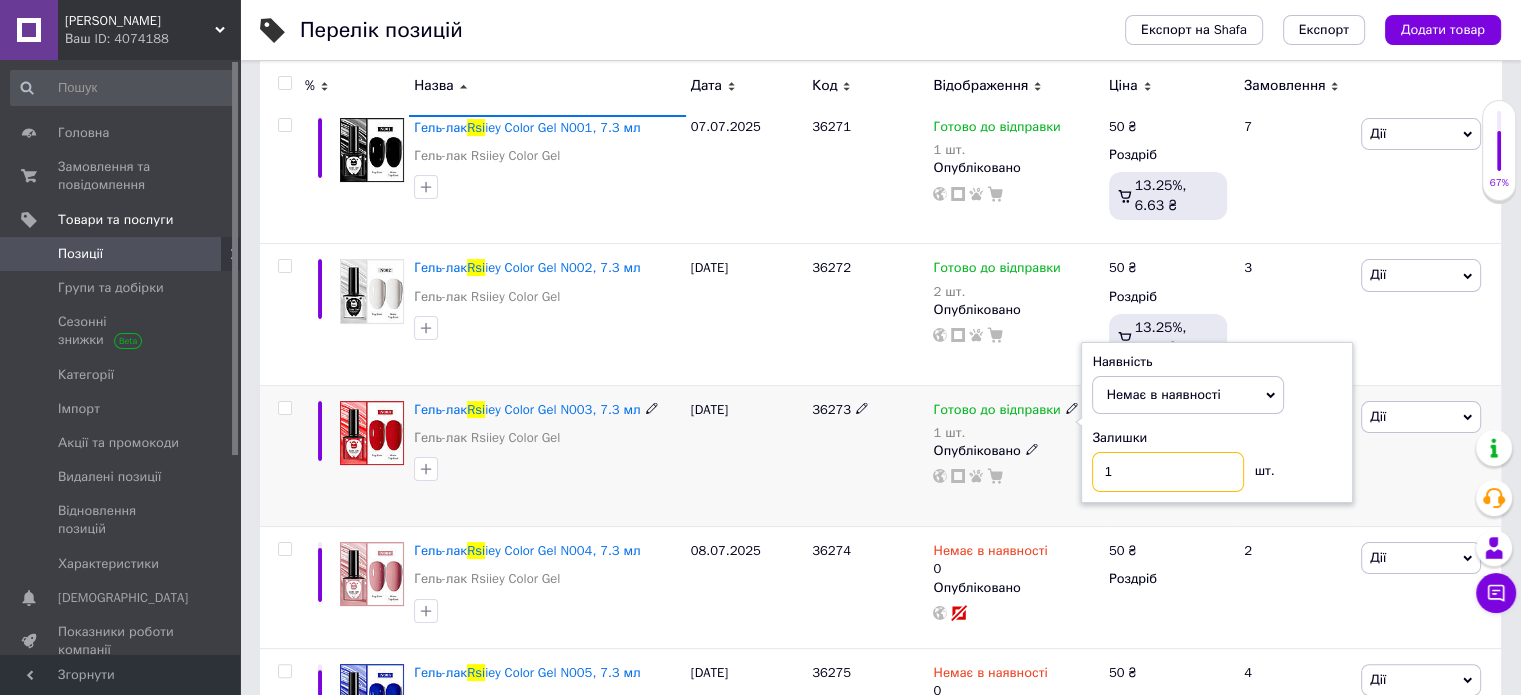 drag, startPoint x: 1149, startPoint y: 472, endPoint x: 1060, endPoint y: 463, distance: 89.453896 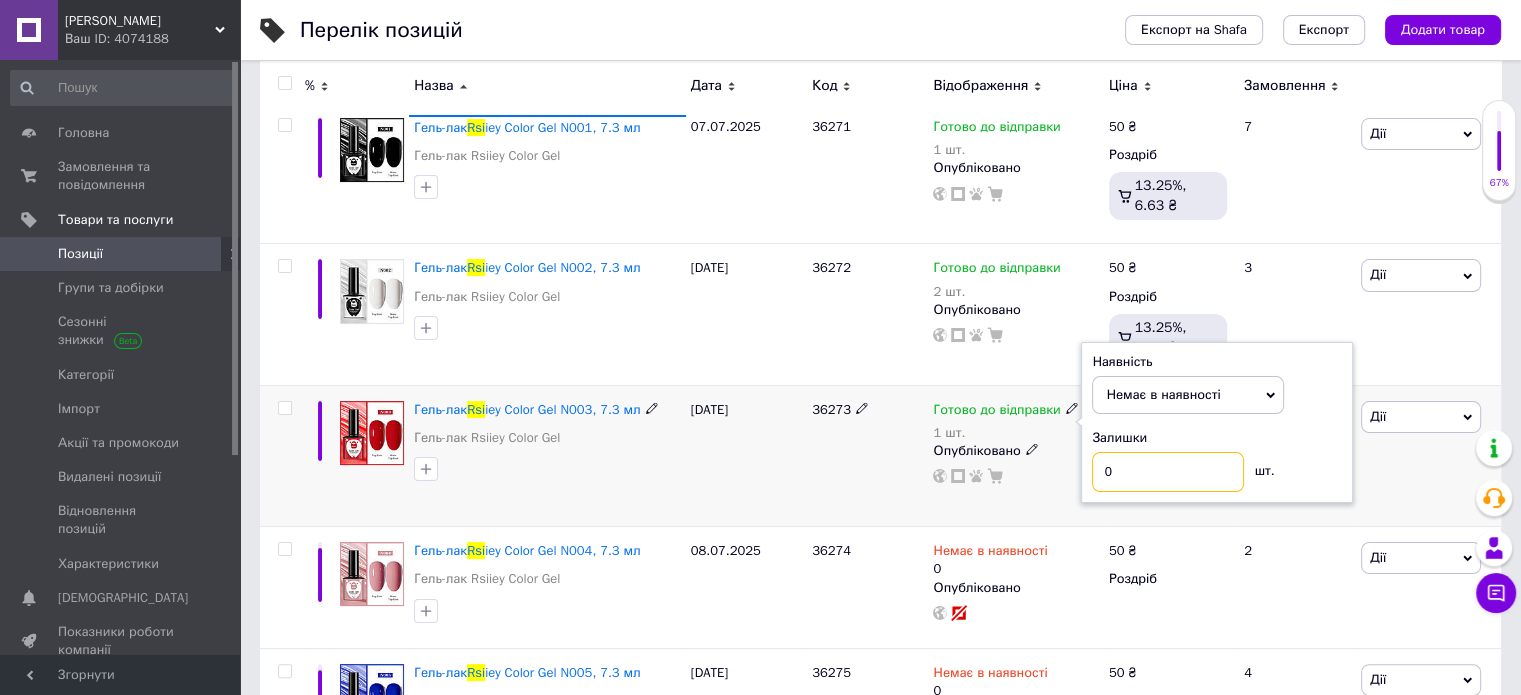 type on "0" 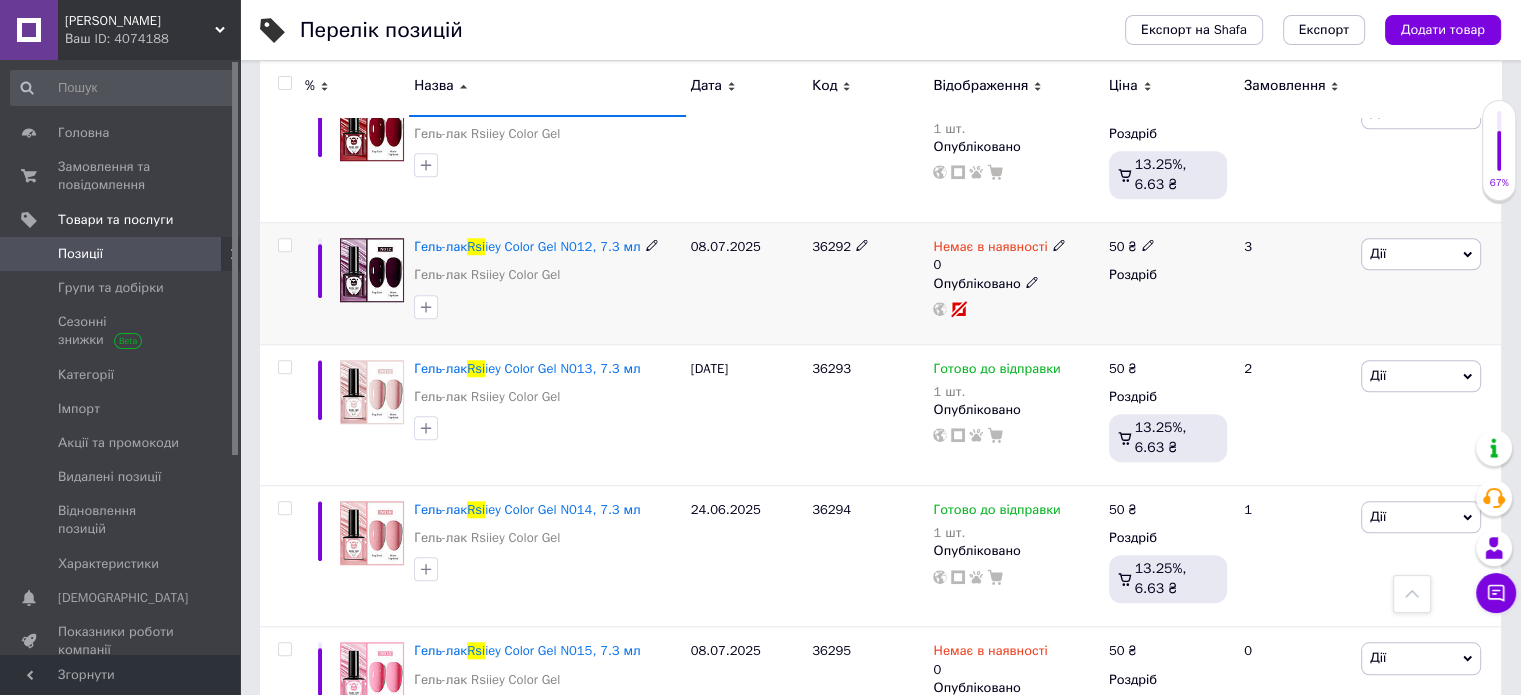 scroll, scrollTop: 1700, scrollLeft: 0, axis: vertical 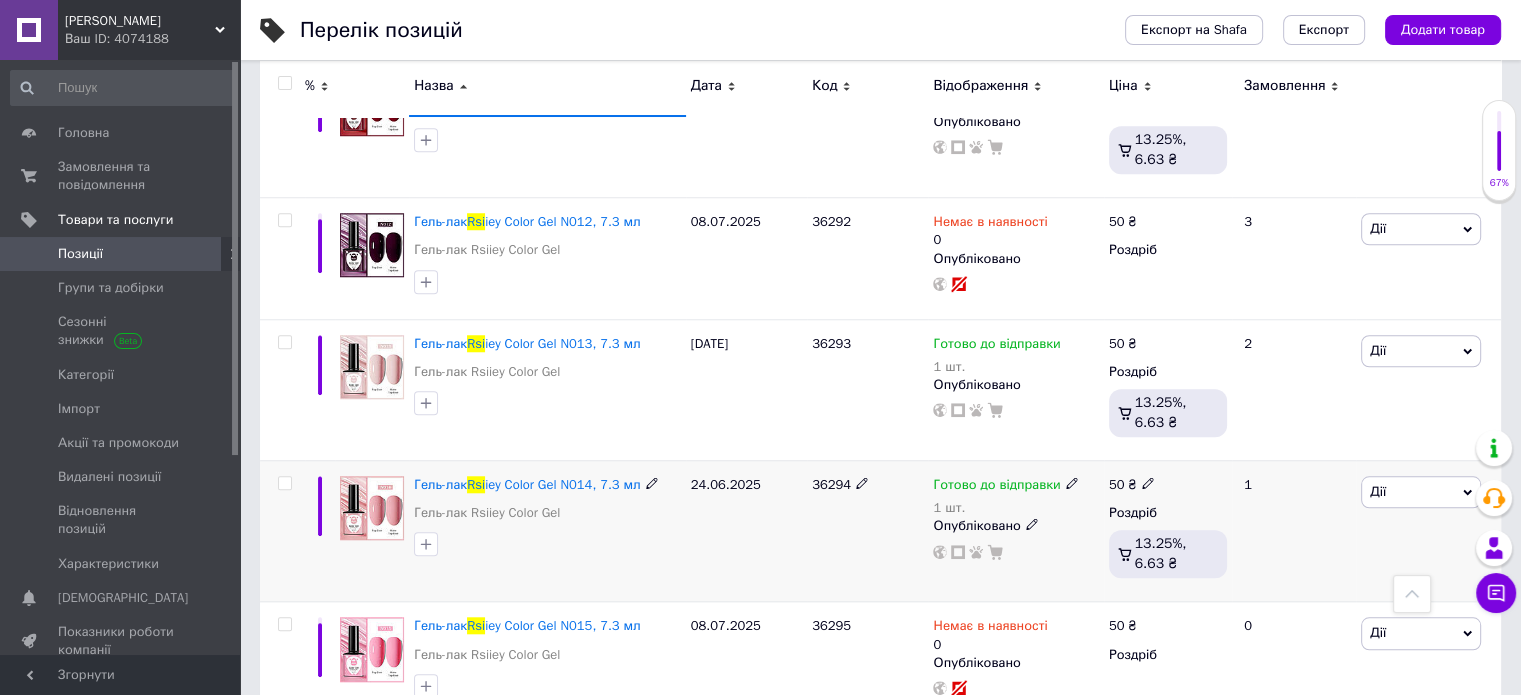 click 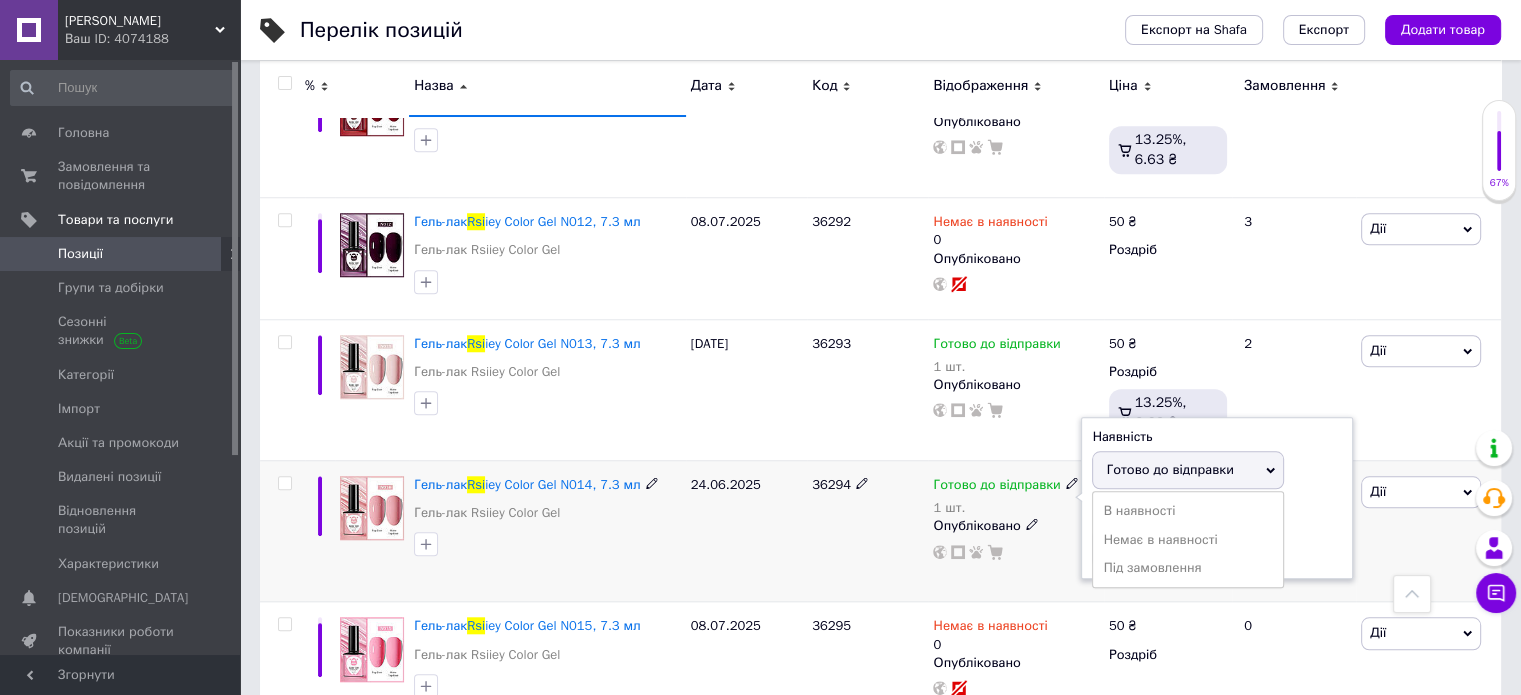 click on "Немає в наявності" at bounding box center (1188, 540) 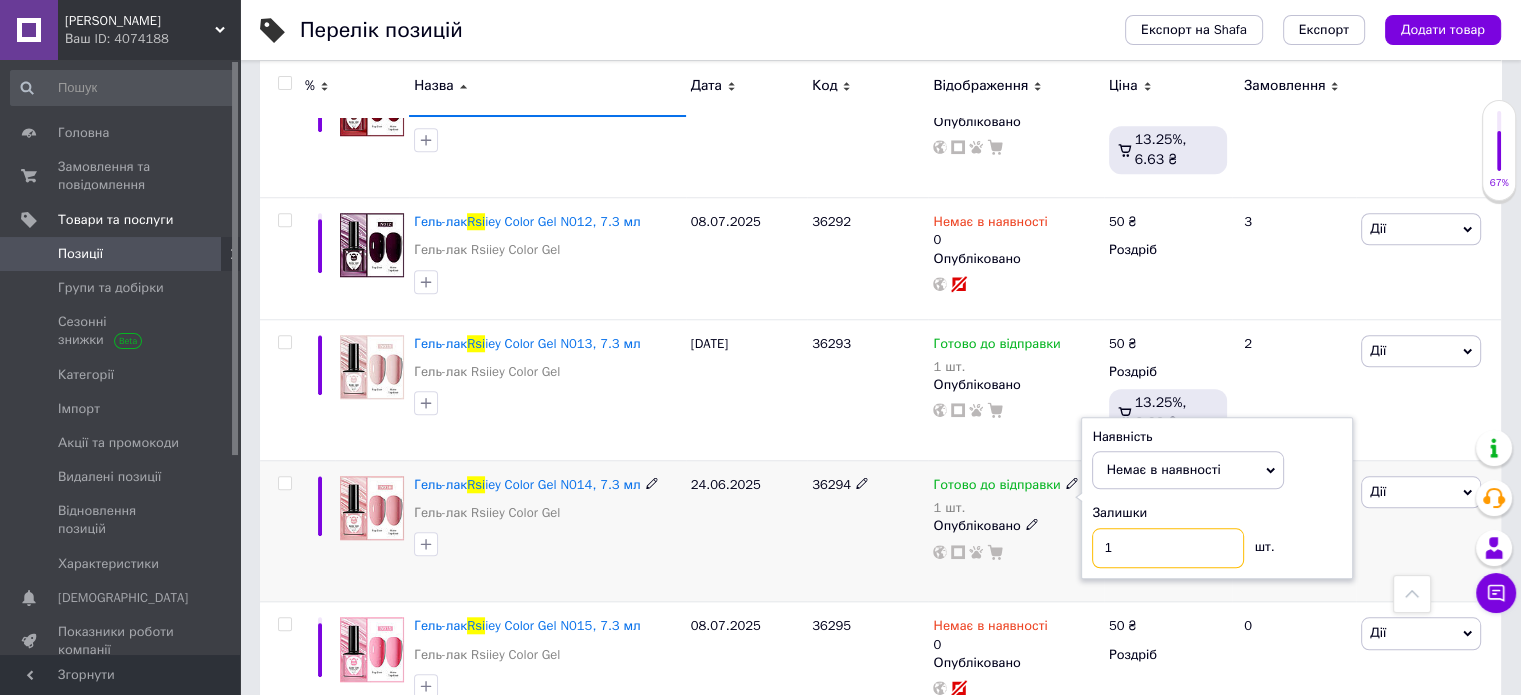 drag, startPoint x: 1136, startPoint y: 543, endPoint x: 1044, endPoint y: 543, distance: 92 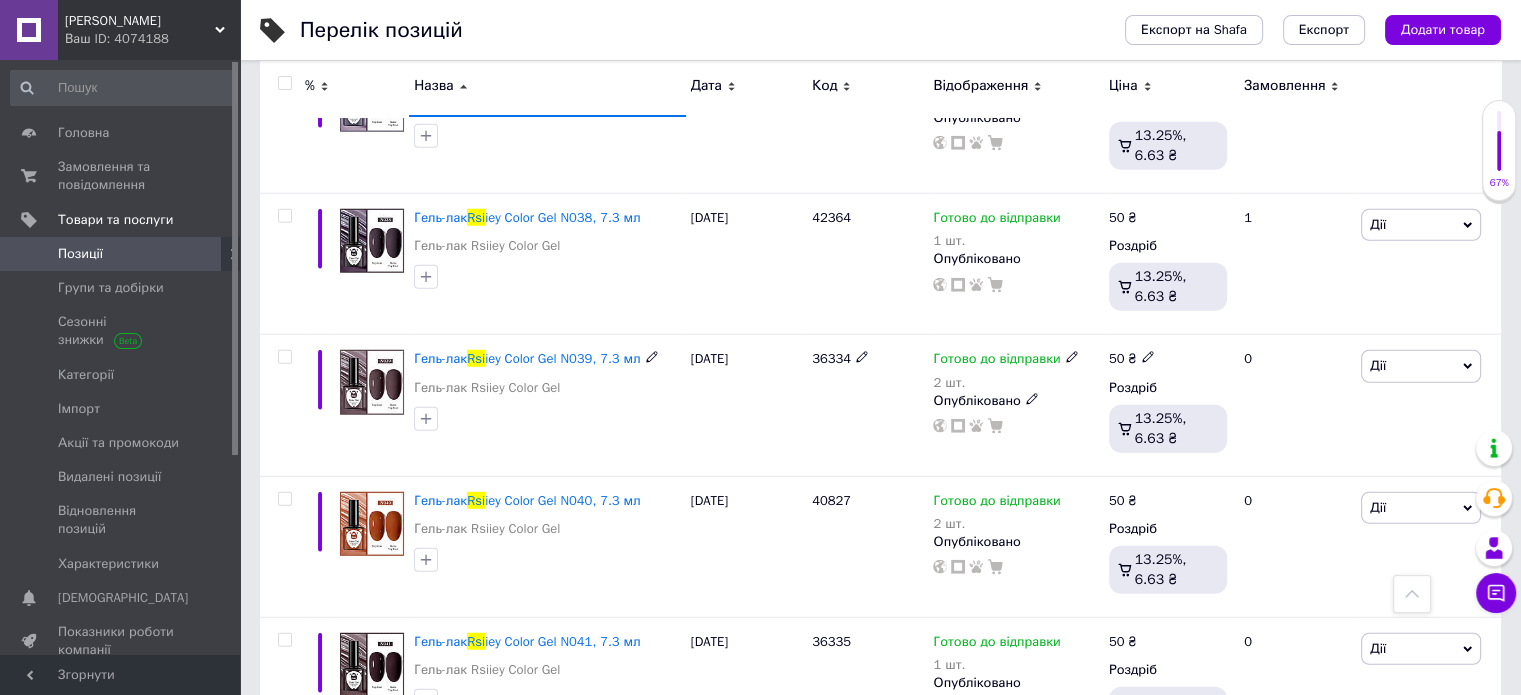 scroll, scrollTop: 5700, scrollLeft: 0, axis: vertical 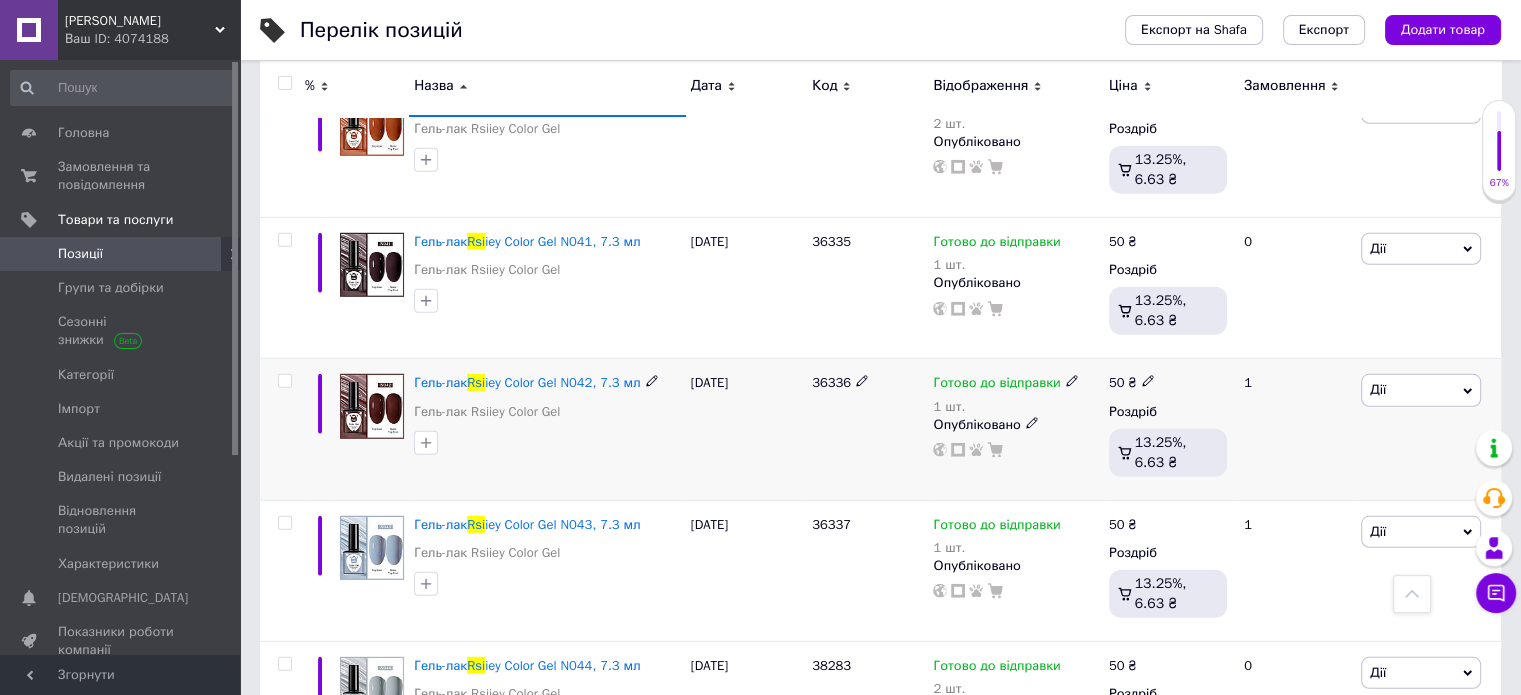 click 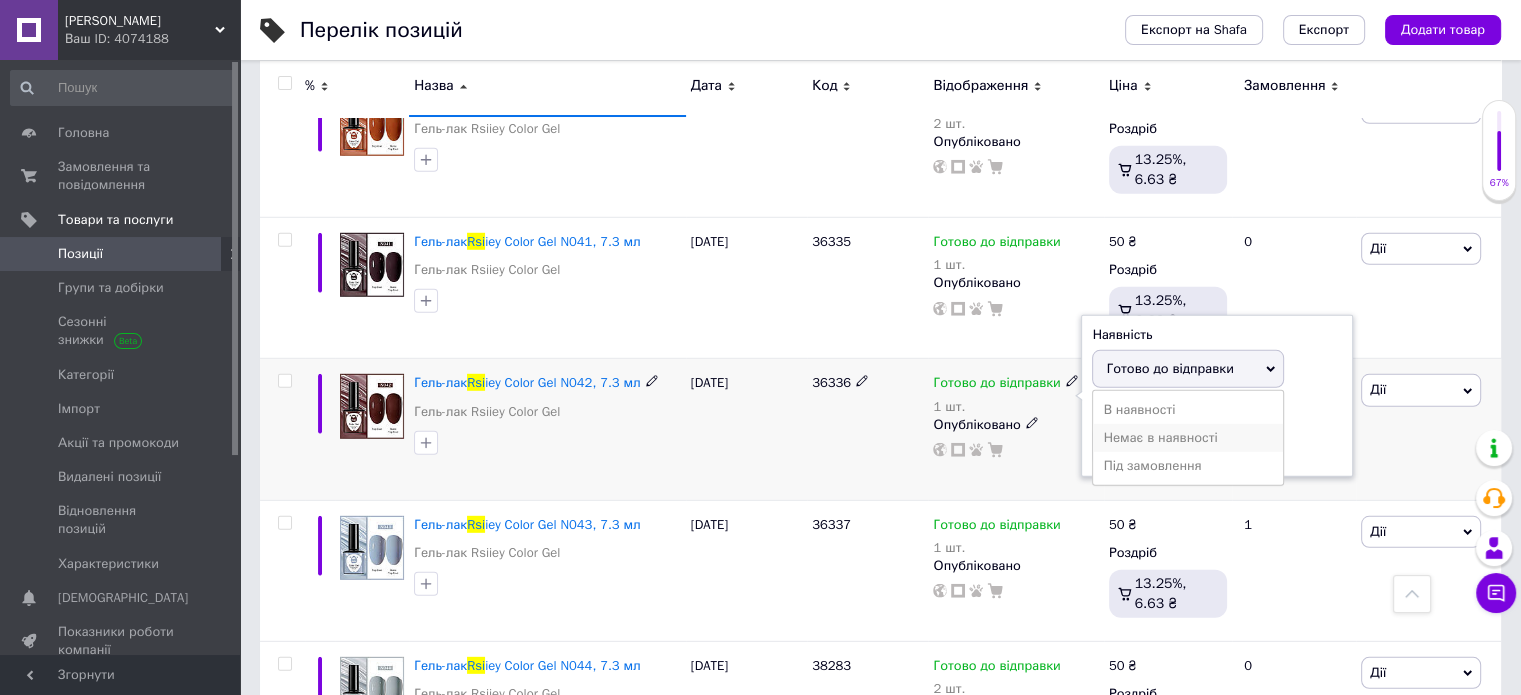 click on "Немає в наявності" at bounding box center [1188, 438] 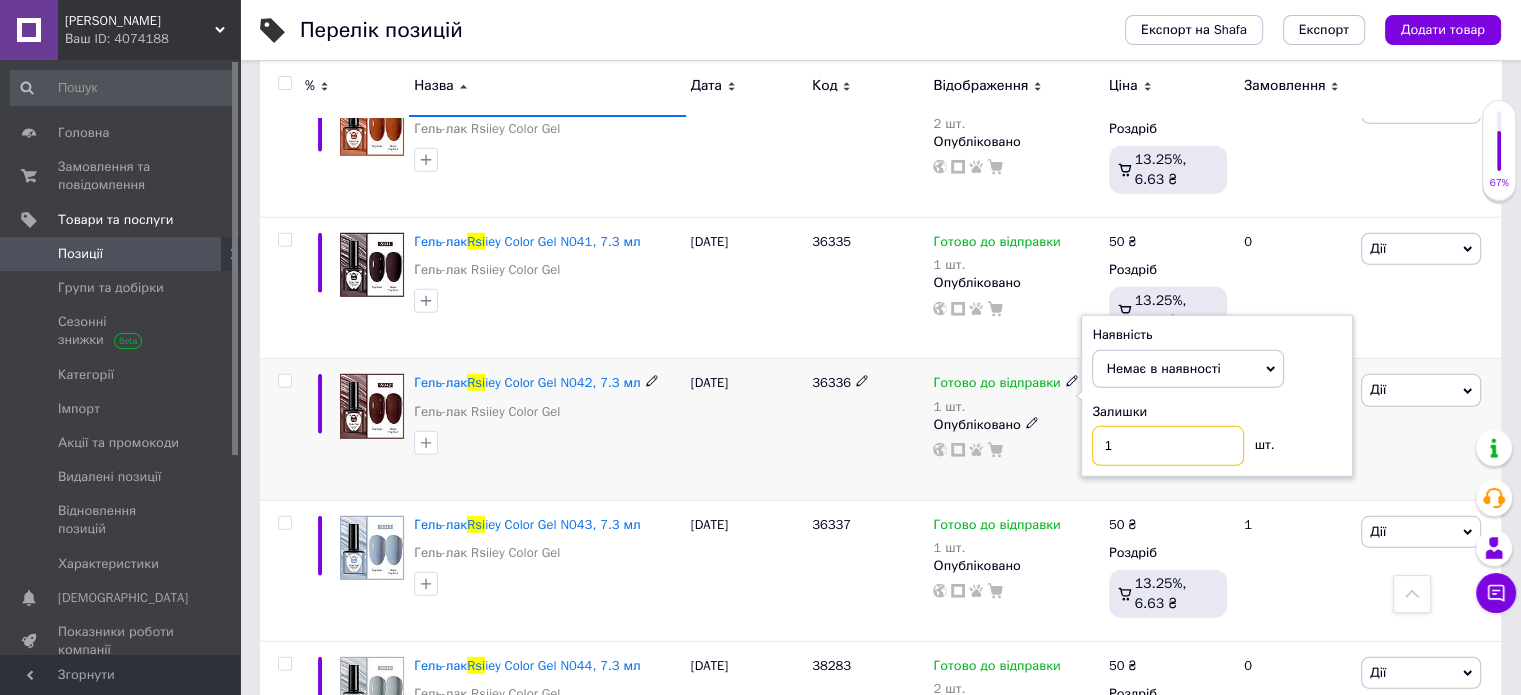 drag, startPoint x: 1146, startPoint y: 430, endPoint x: 1053, endPoint y: 431, distance: 93.00538 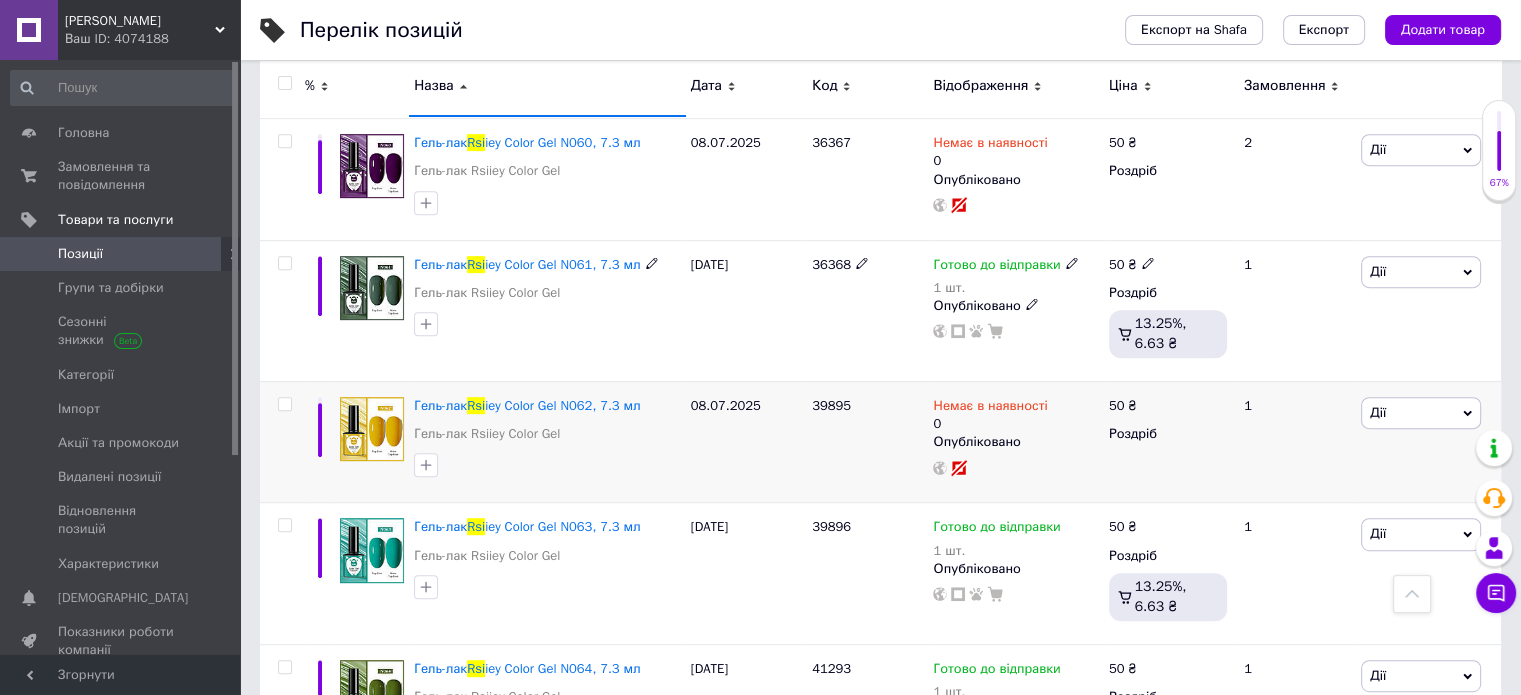 scroll, scrollTop: 8600, scrollLeft: 0, axis: vertical 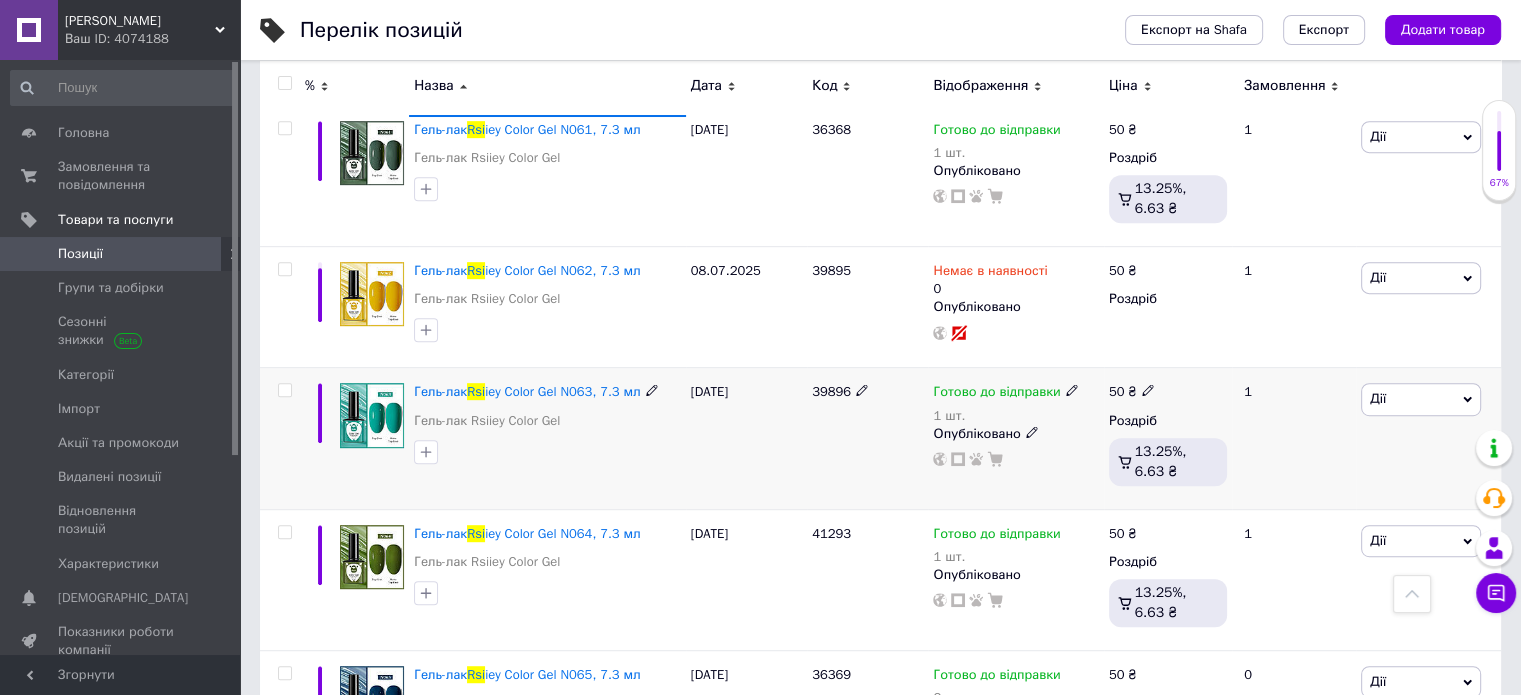 click 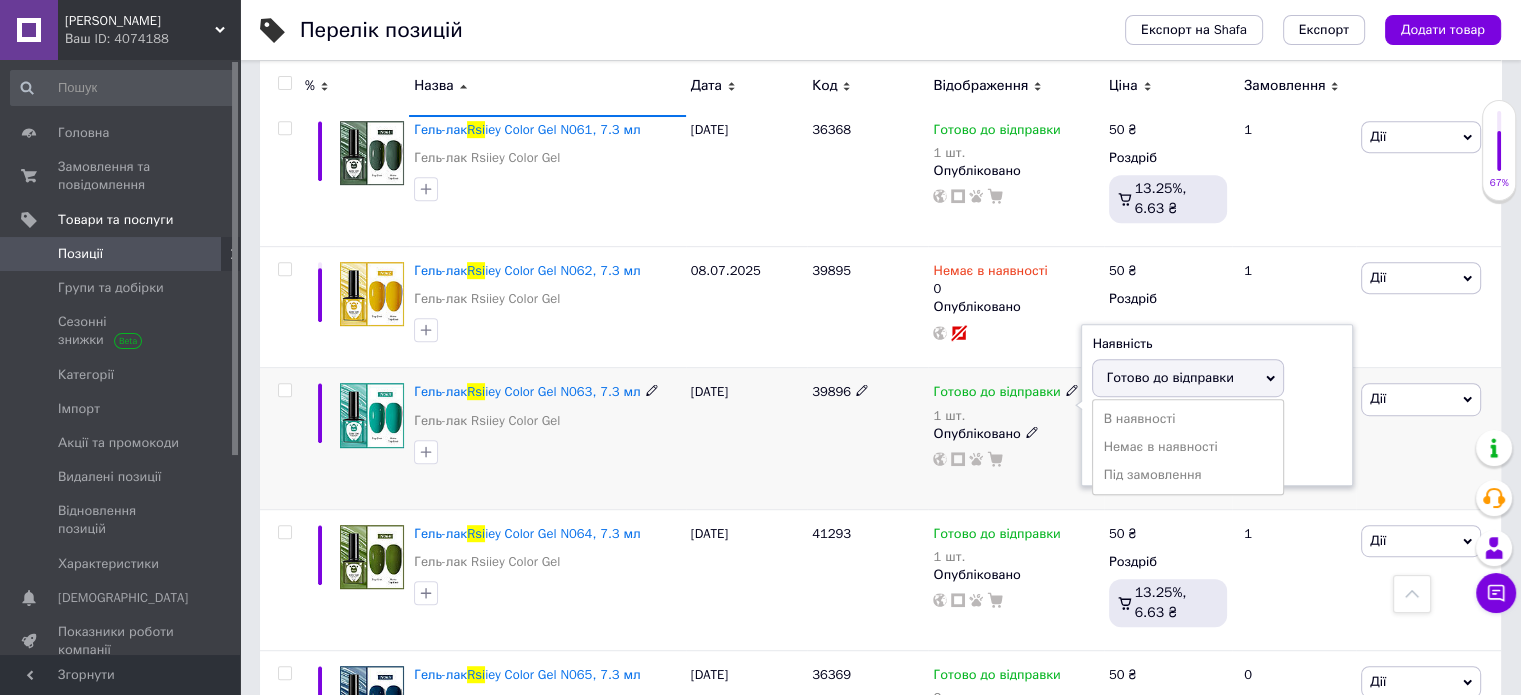 click on "Немає в наявності" at bounding box center (1188, 447) 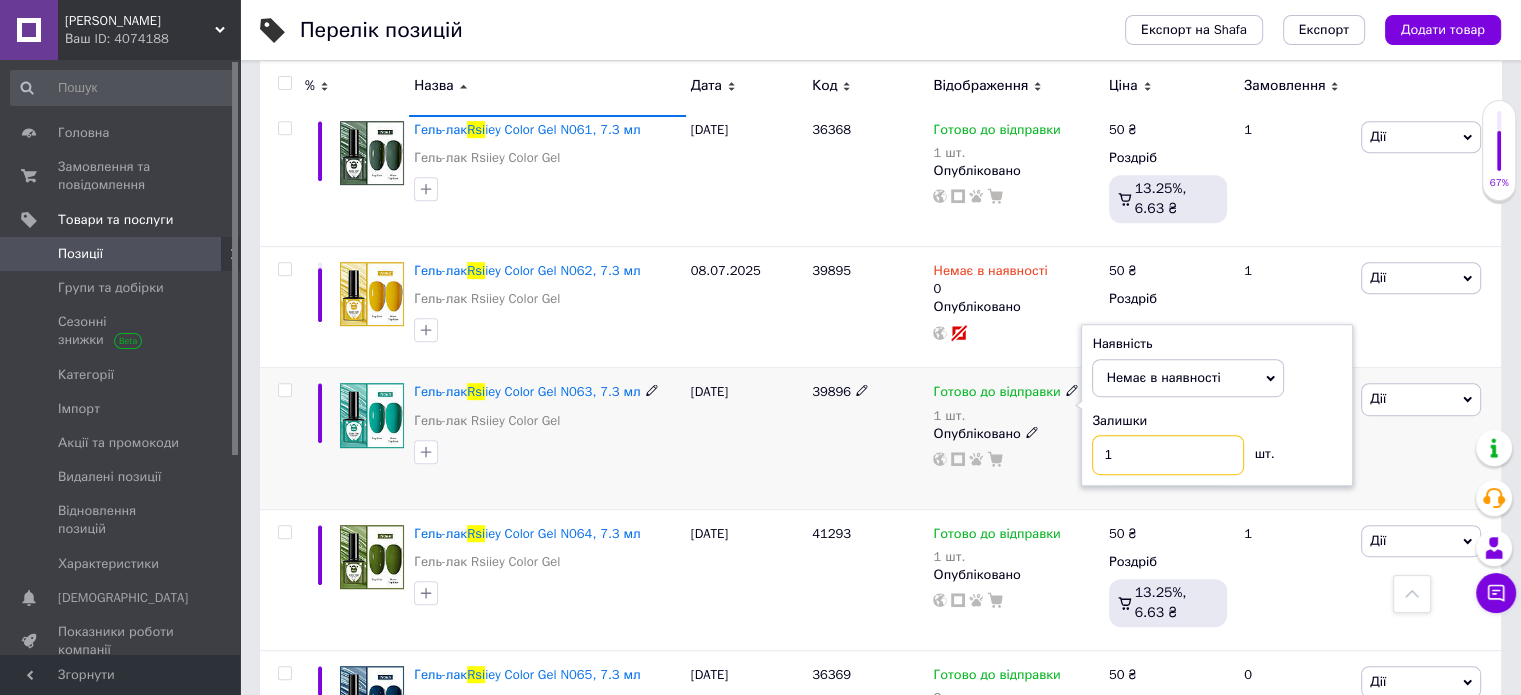 drag, startPoint x: 1147, startPoint y: 439, endPoint x: 999, endPoint y: 439, distance: 148 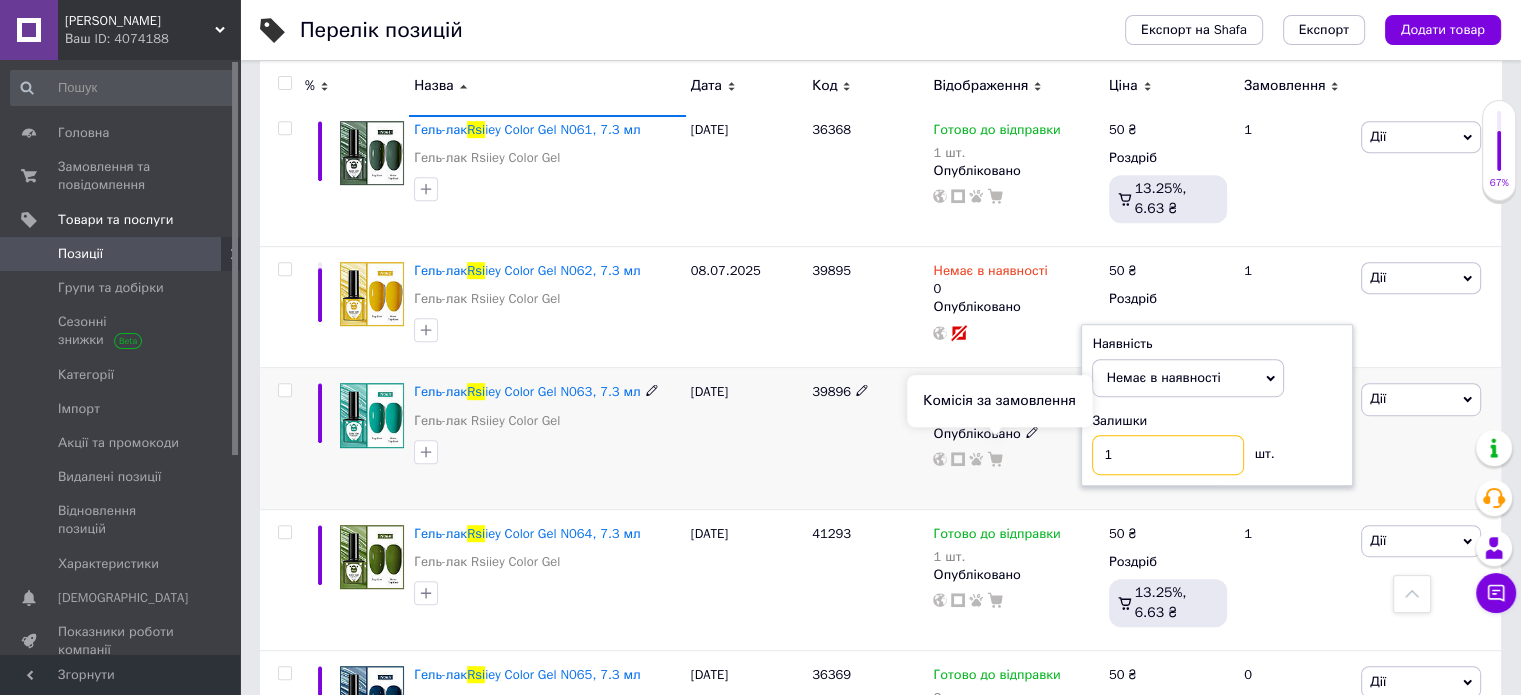 type on "0" 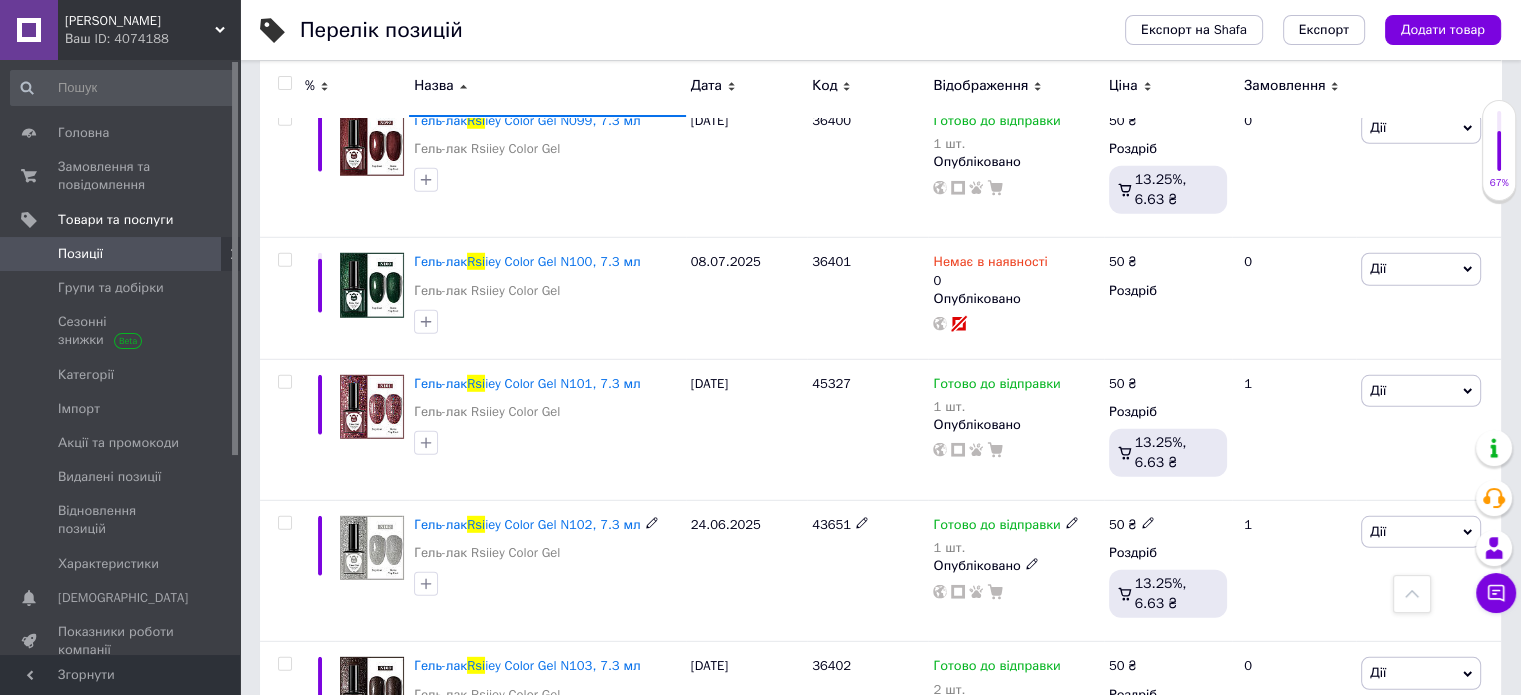 scroll, scrollTop: 13200, scrollLeft: 0, axis: vertical 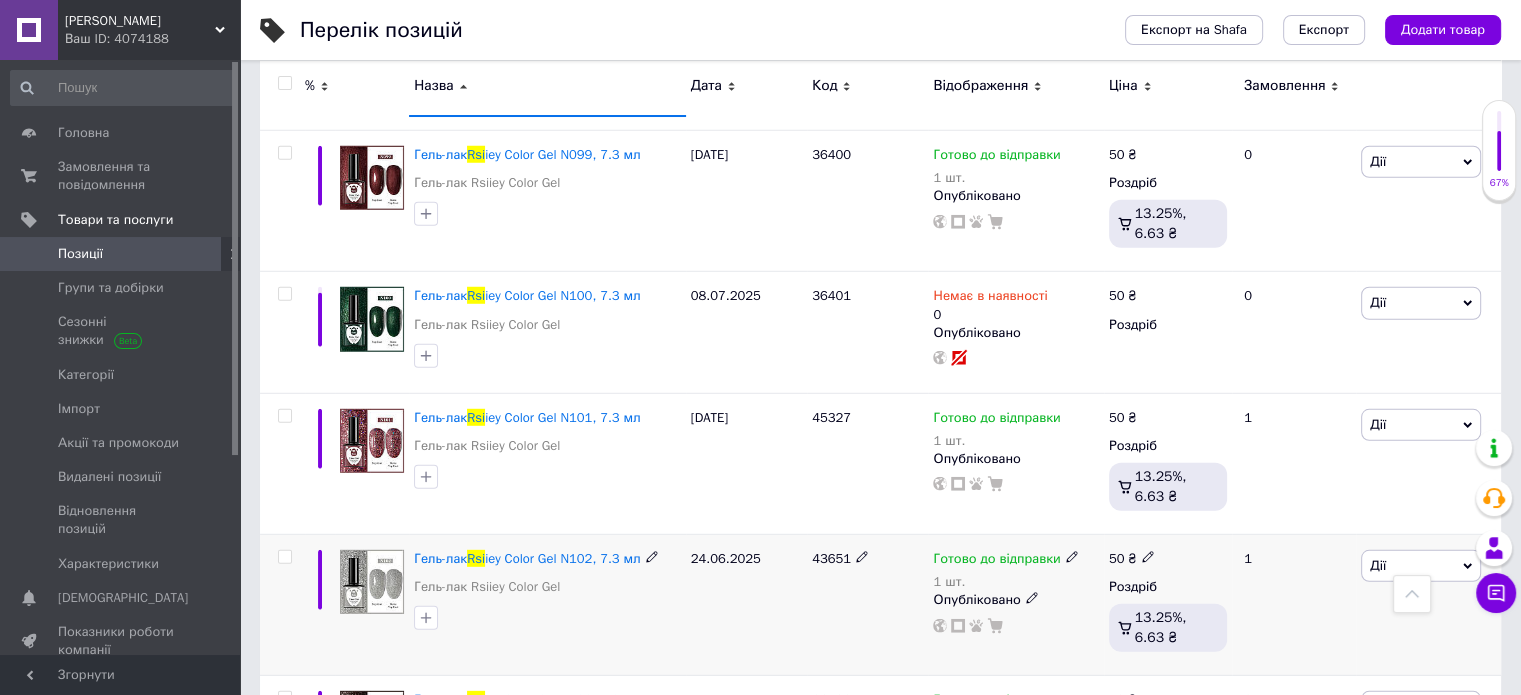 click 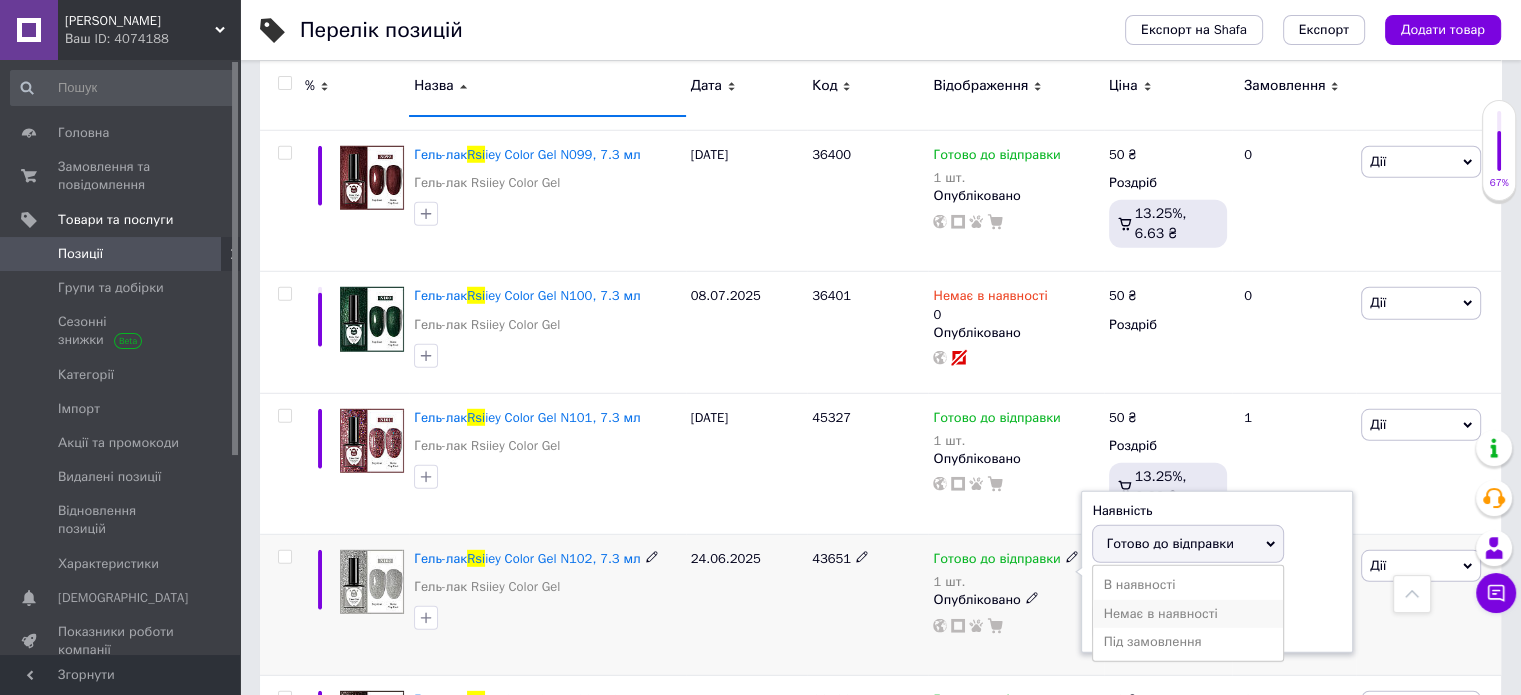 click on "Немає в наявності" at bounding box center (1188, 614) 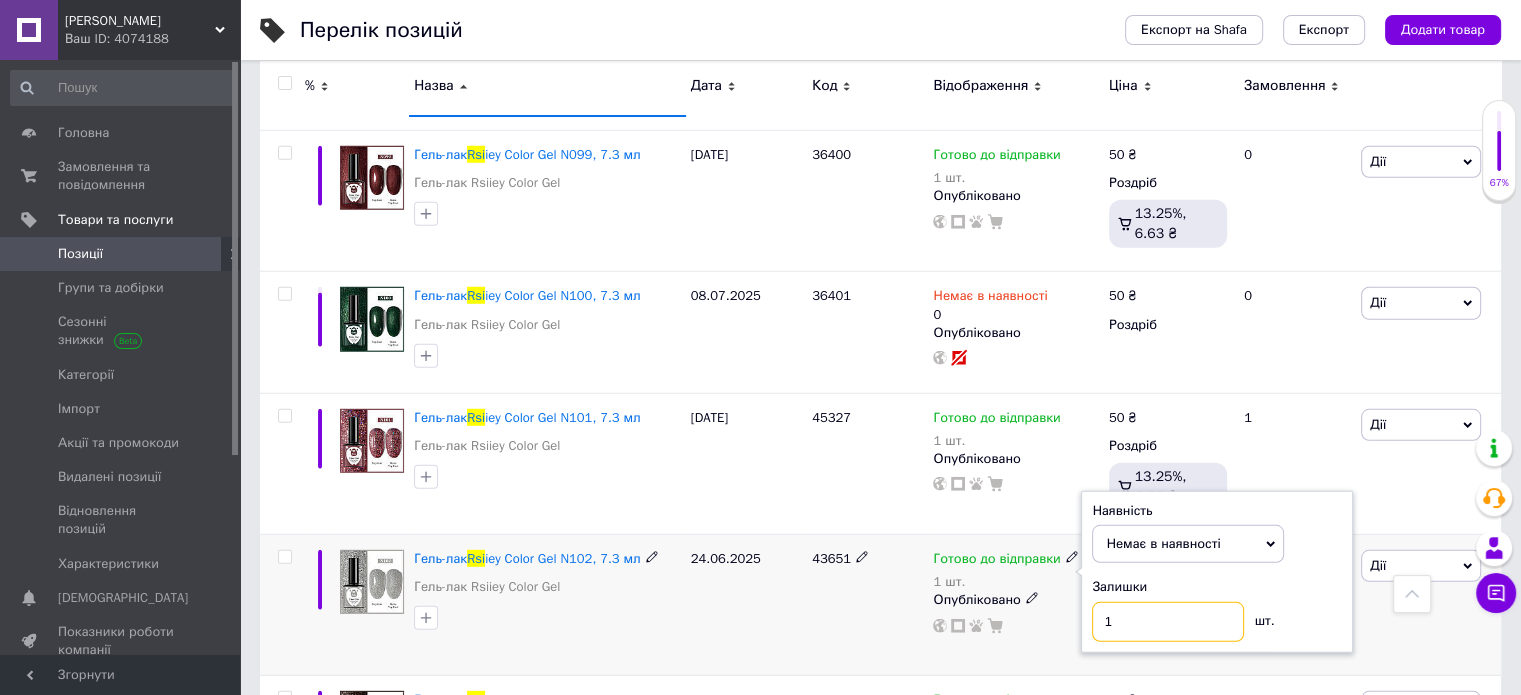 click on "Готово до відправки 1 шт. Наявність Немає в наявності В наявності Під замовлення Готово до відправки Залишки 1 шт. Опубліковано" at bounding box center [1015, 592] 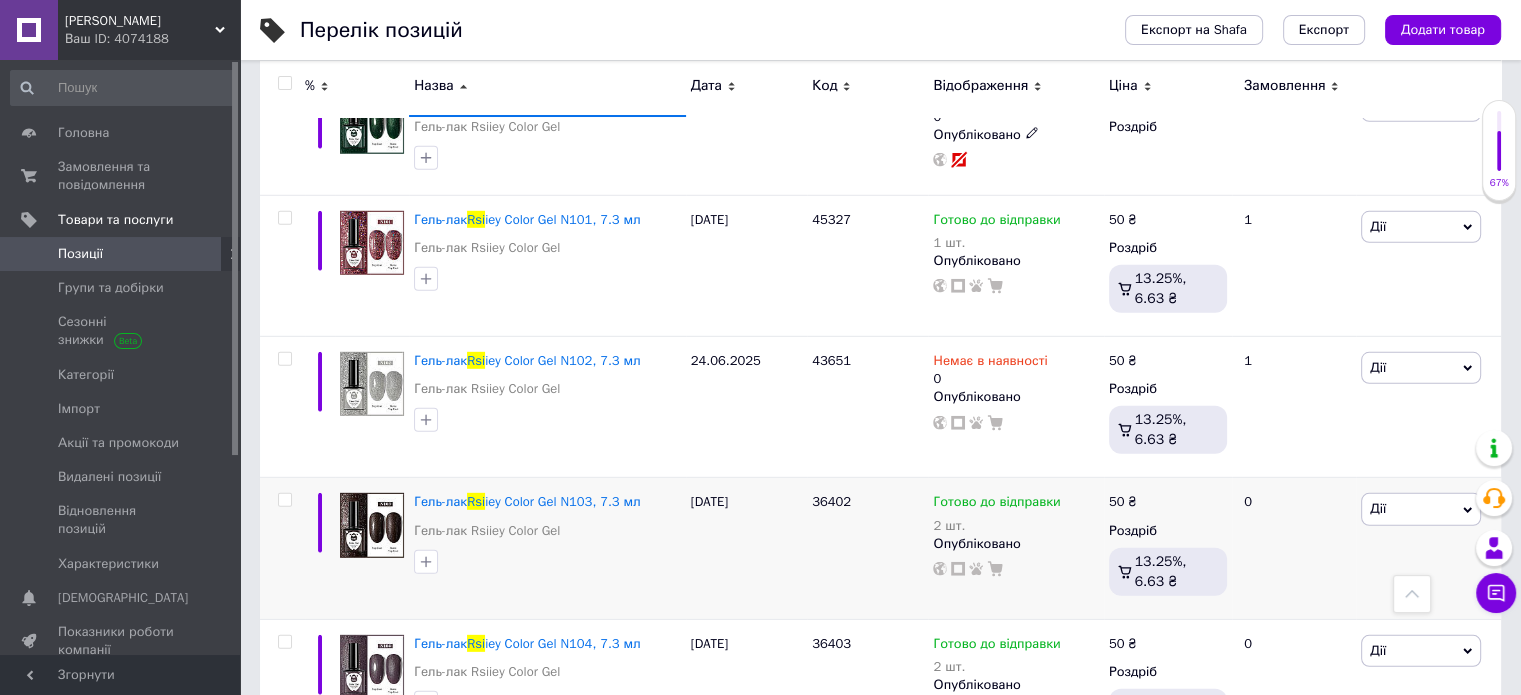 scroll, scrollTop: 13668, scrollLeft: 0, axis: vertical 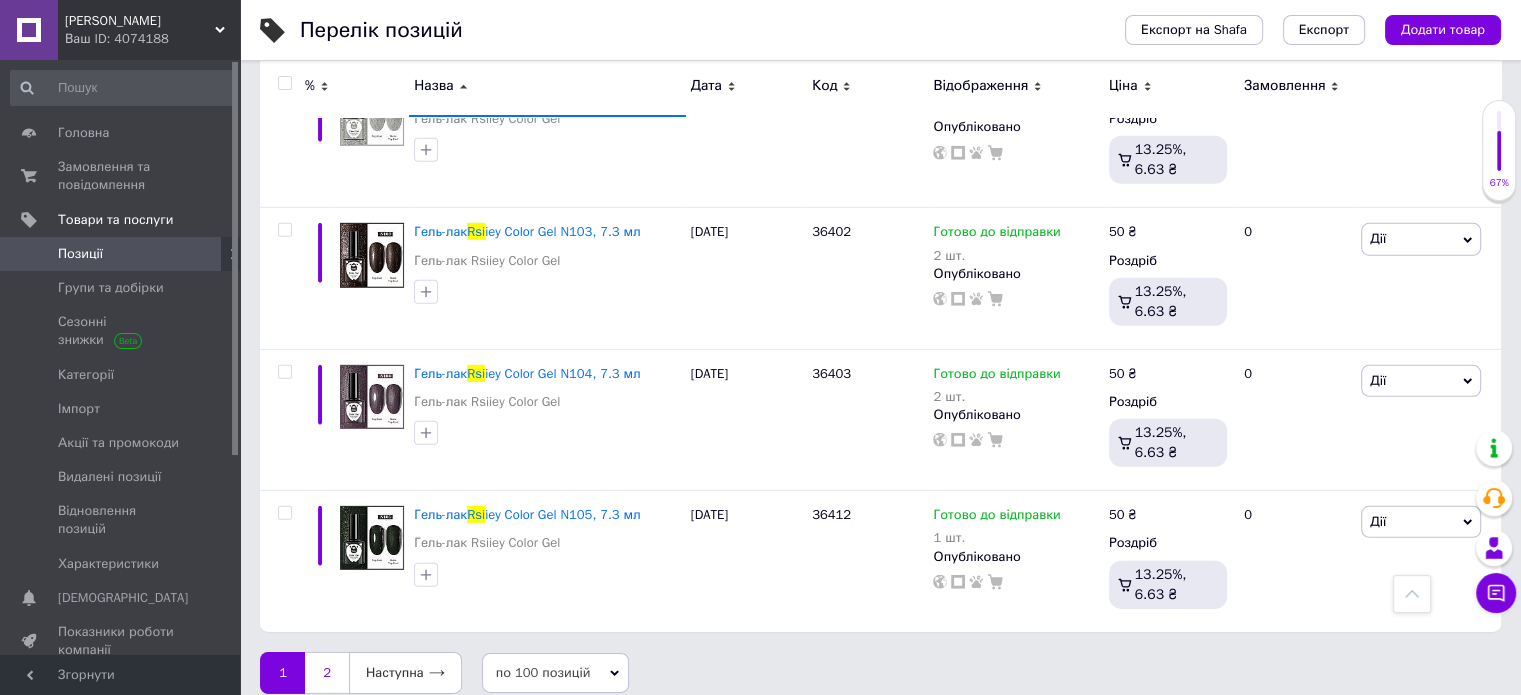 click on "2" at bounding box center (327, 673) 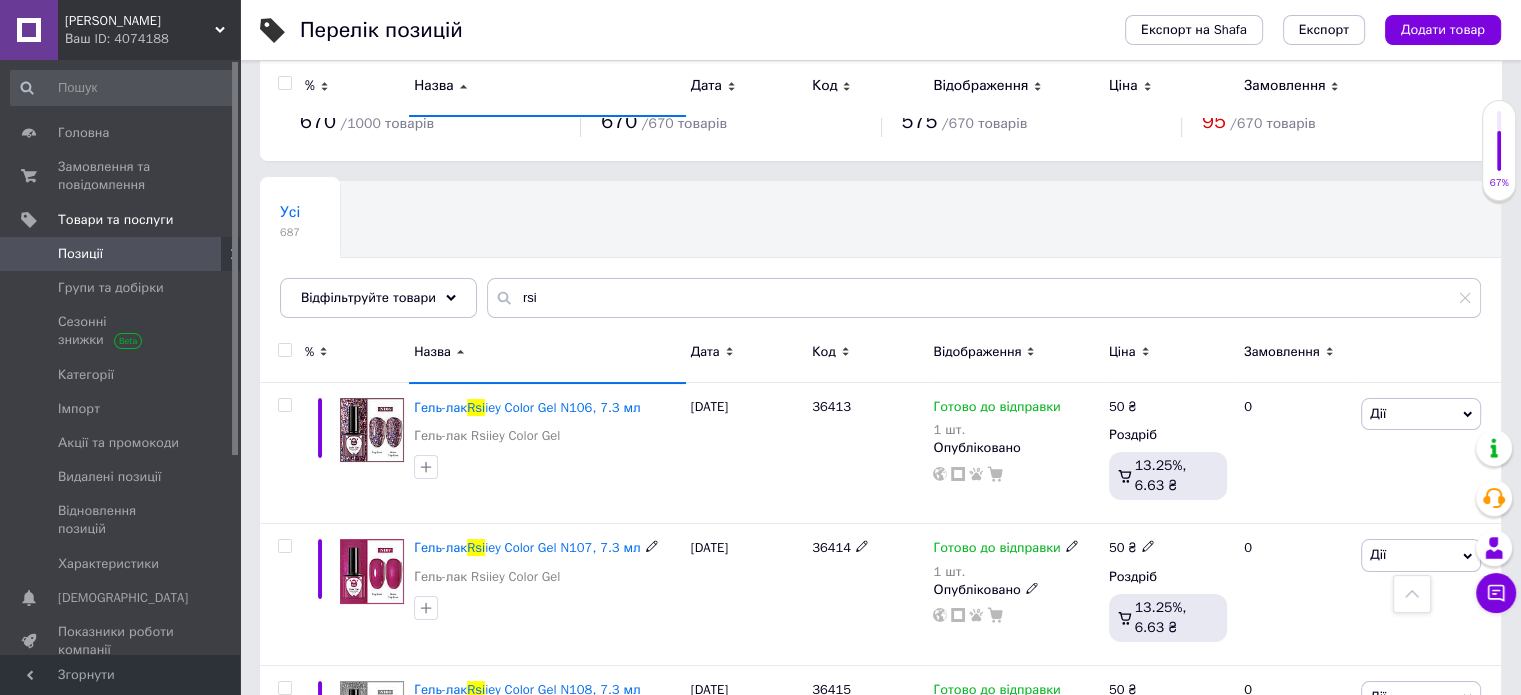 scroll, scrollTop: 0, scrollLeft: 0, axis: both 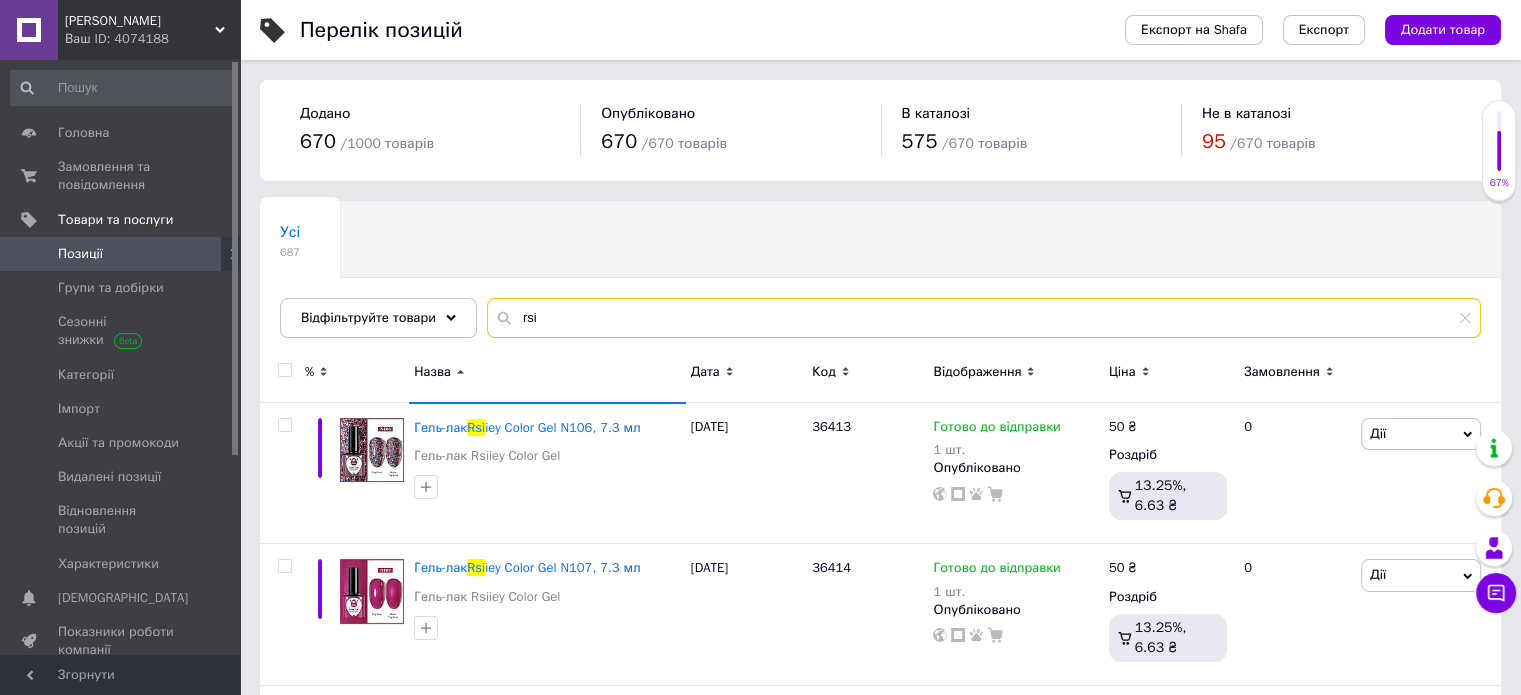 drag, startPoint x: 603, startPoint y: 311, endPoint x: 355, endPoint y: 294, distance: 248.58199 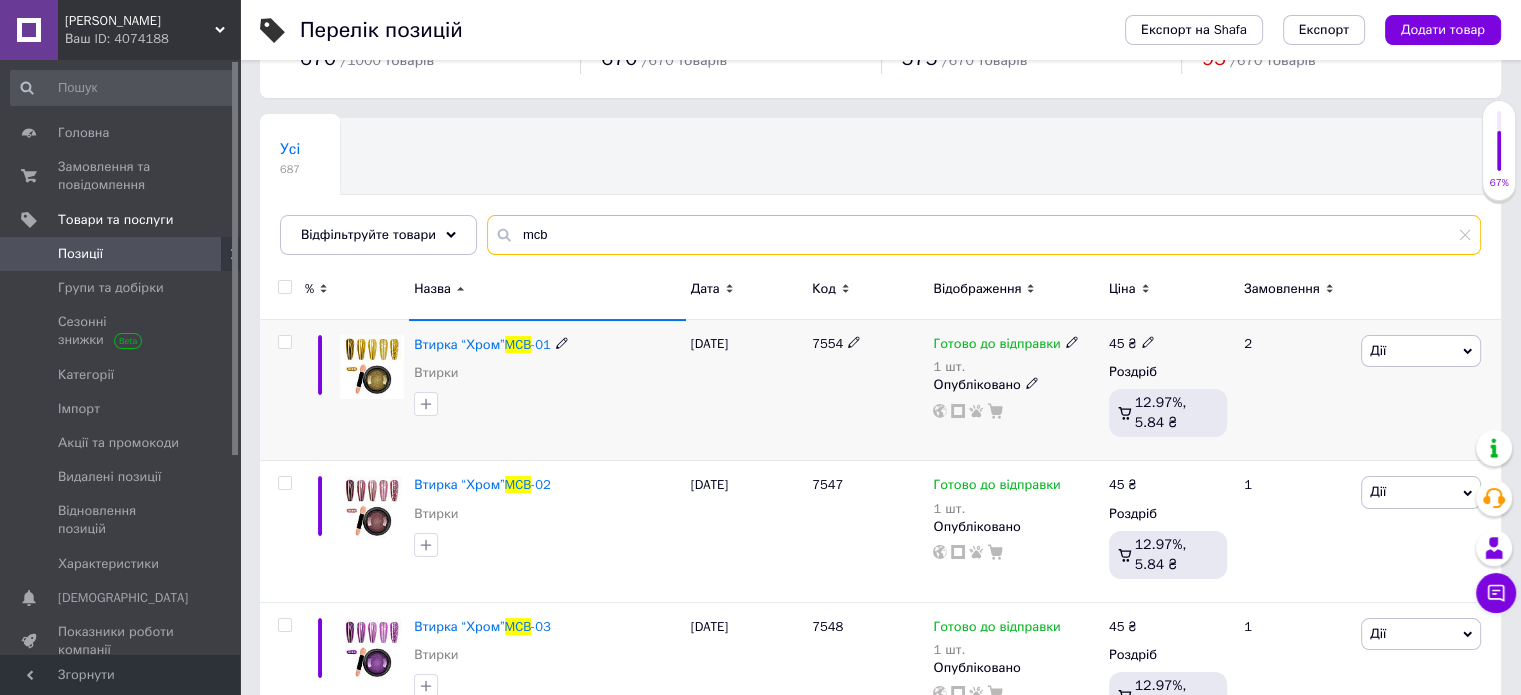 scroll, scrollTop: 200, scrollLeft: 0, axis: vertical 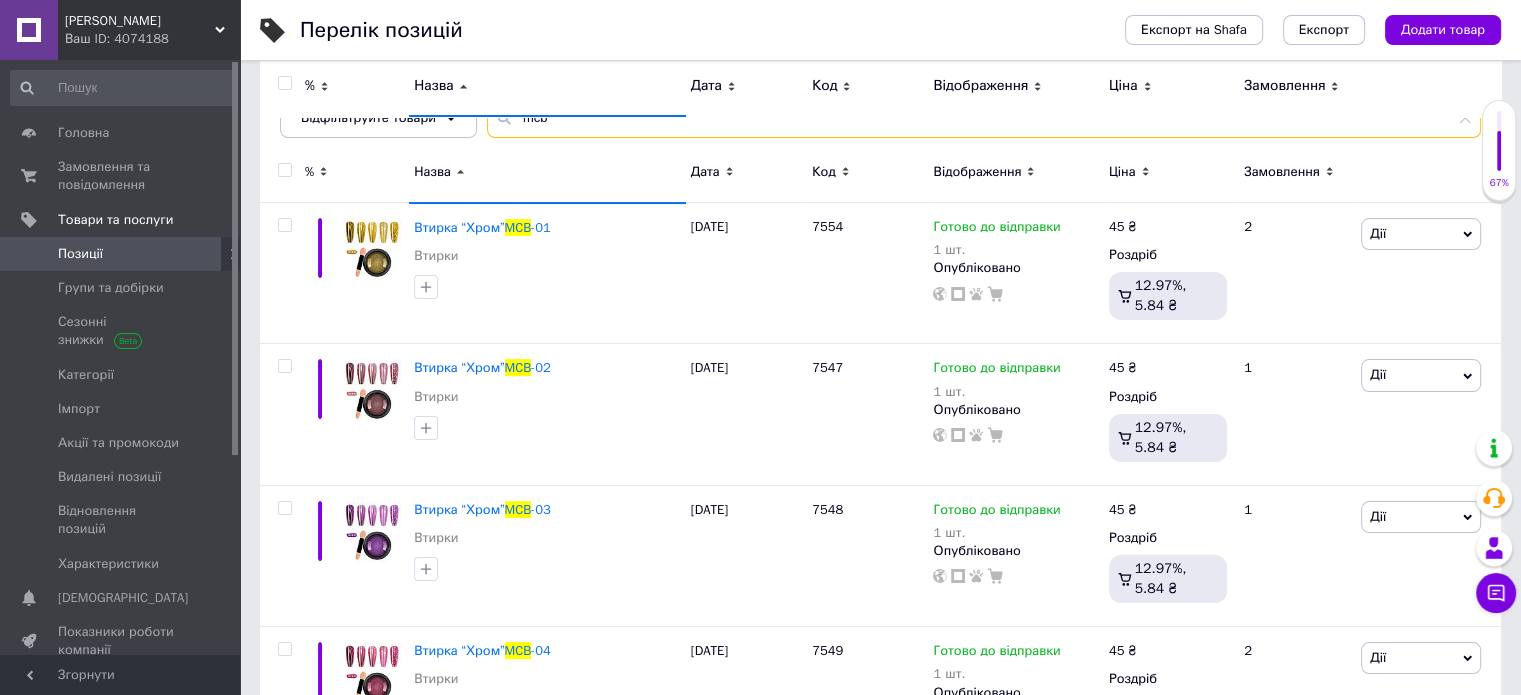 type on "mcb" 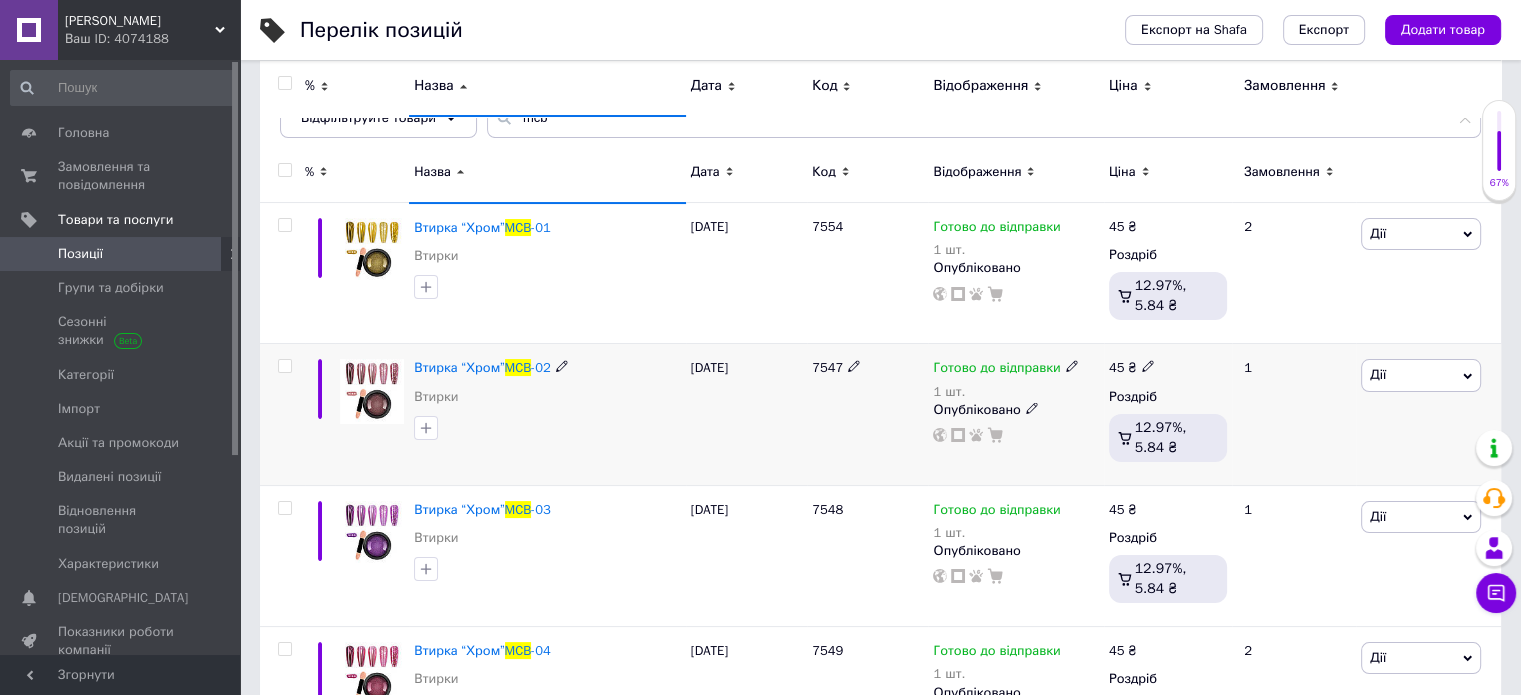 click 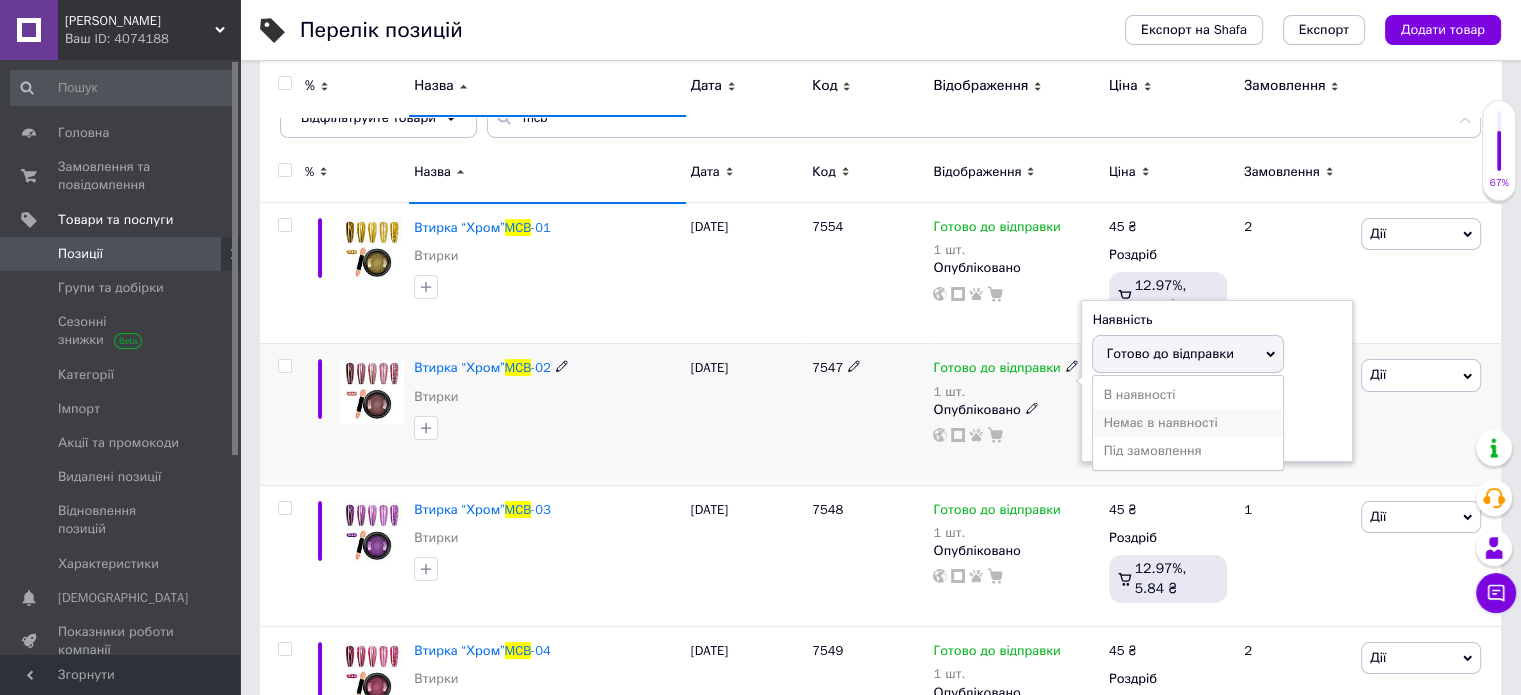 click on "Немає в наявності" at bounding box center [1188, 423] 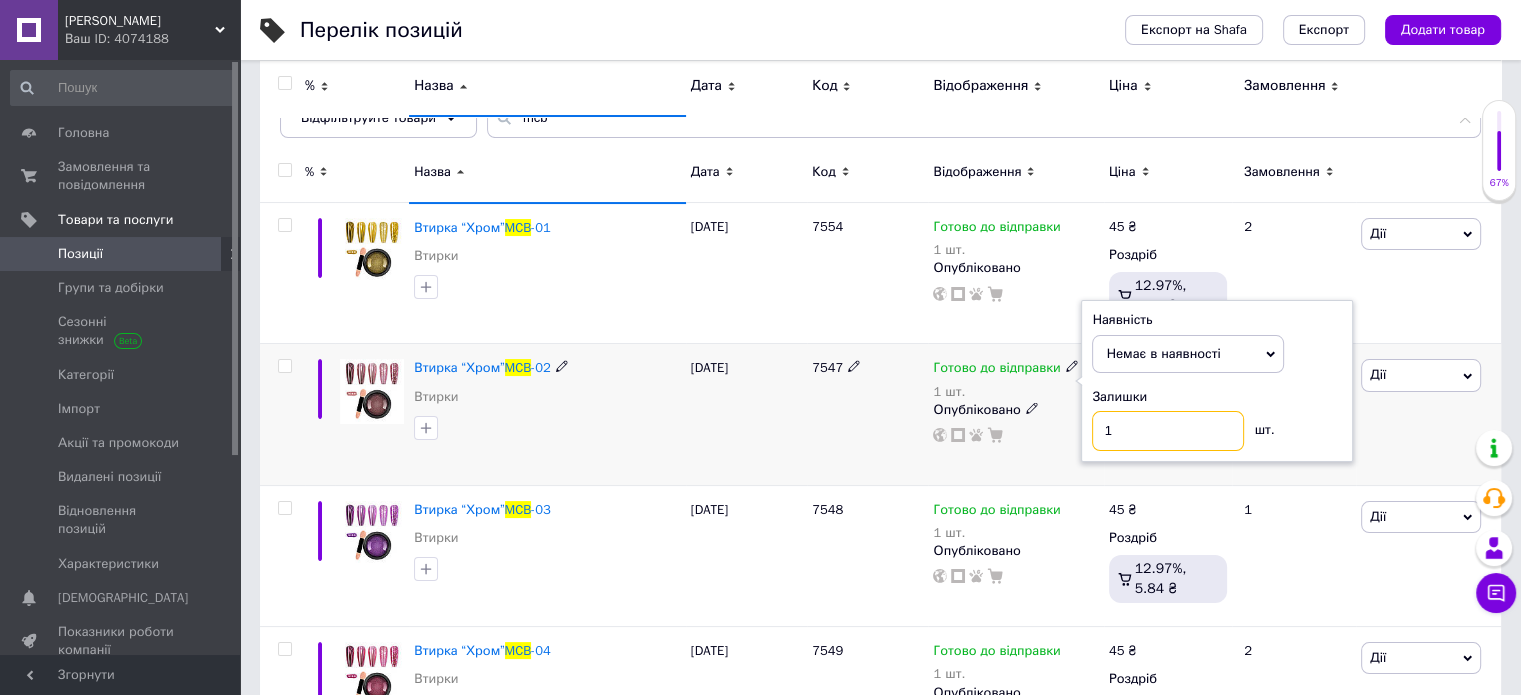 drag, startPoint x: 1134, startPoint y: 429, endPoint x: 1018, endPoint y: 419, distance: 116.43024 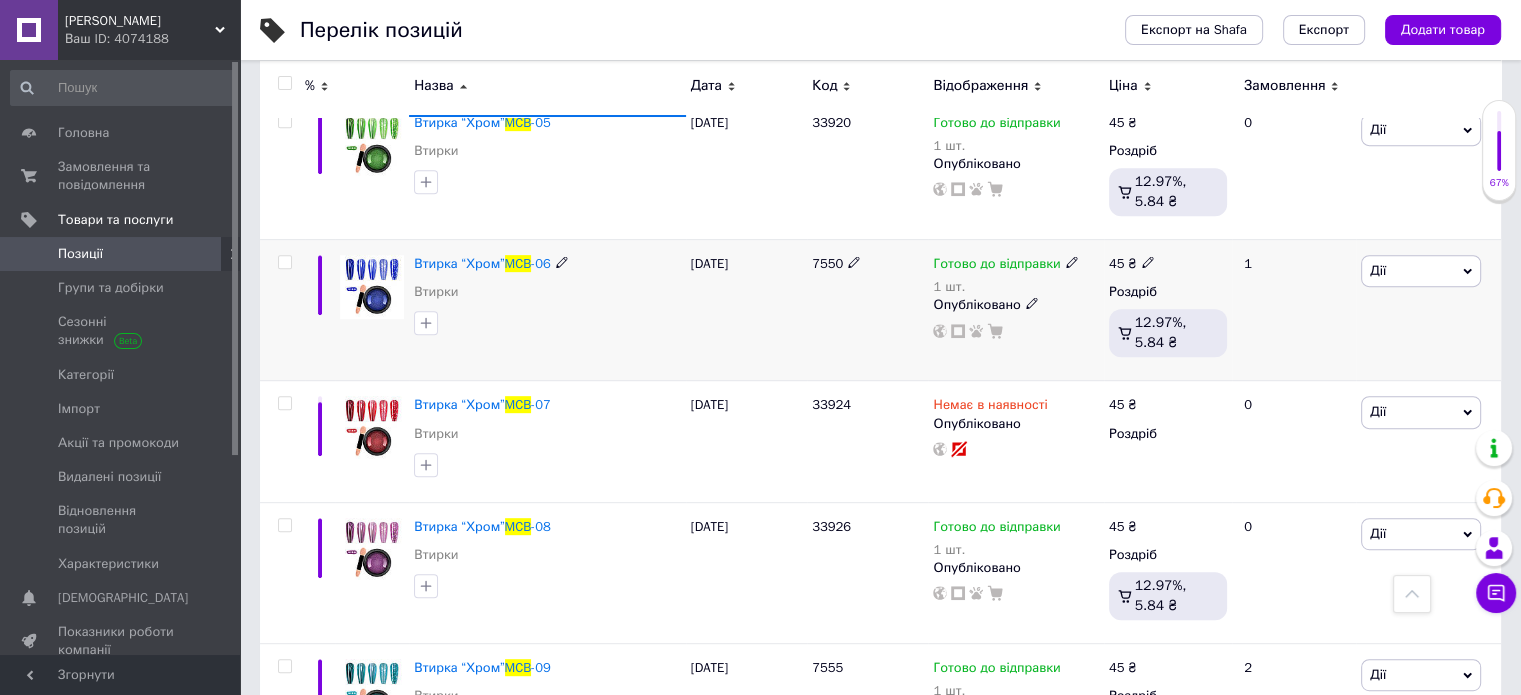 scroll, scrollTop: 900, scrollLeft: 0, axis: vertical 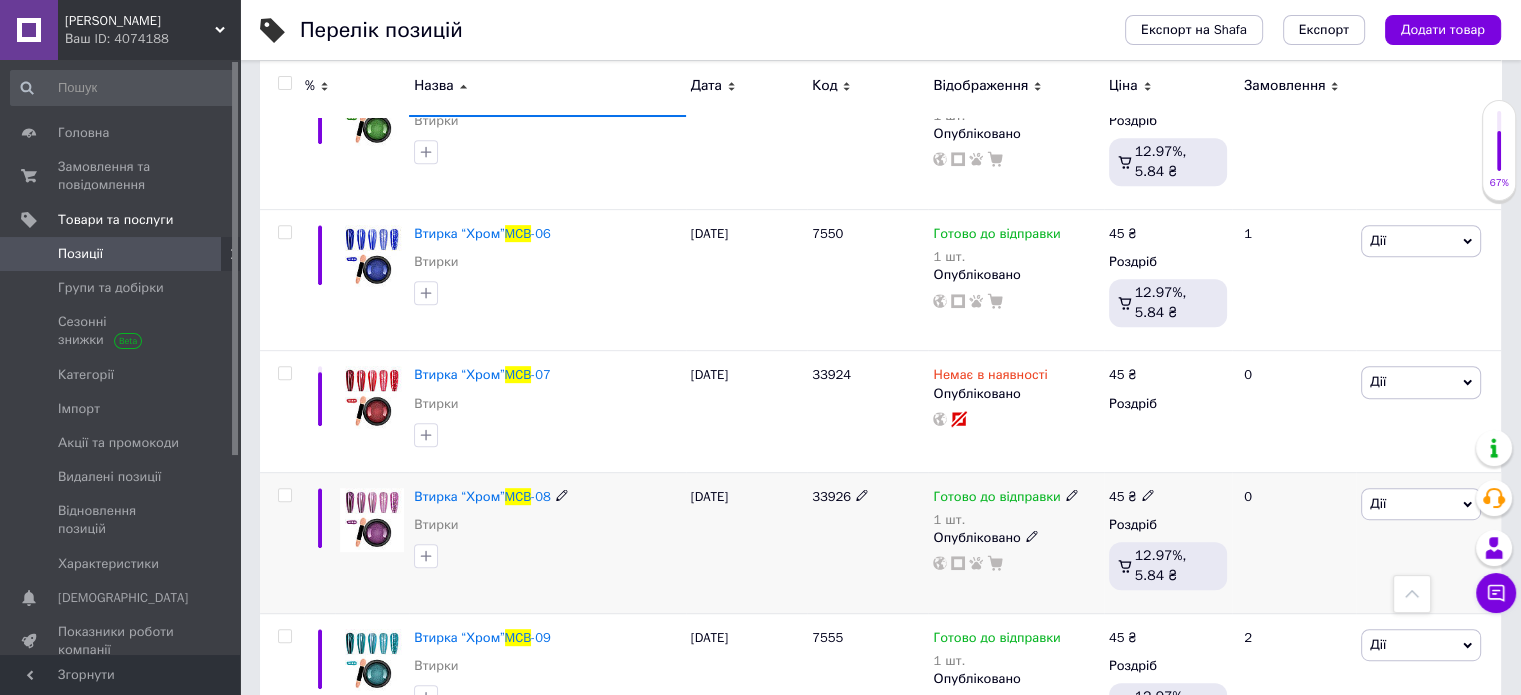 click 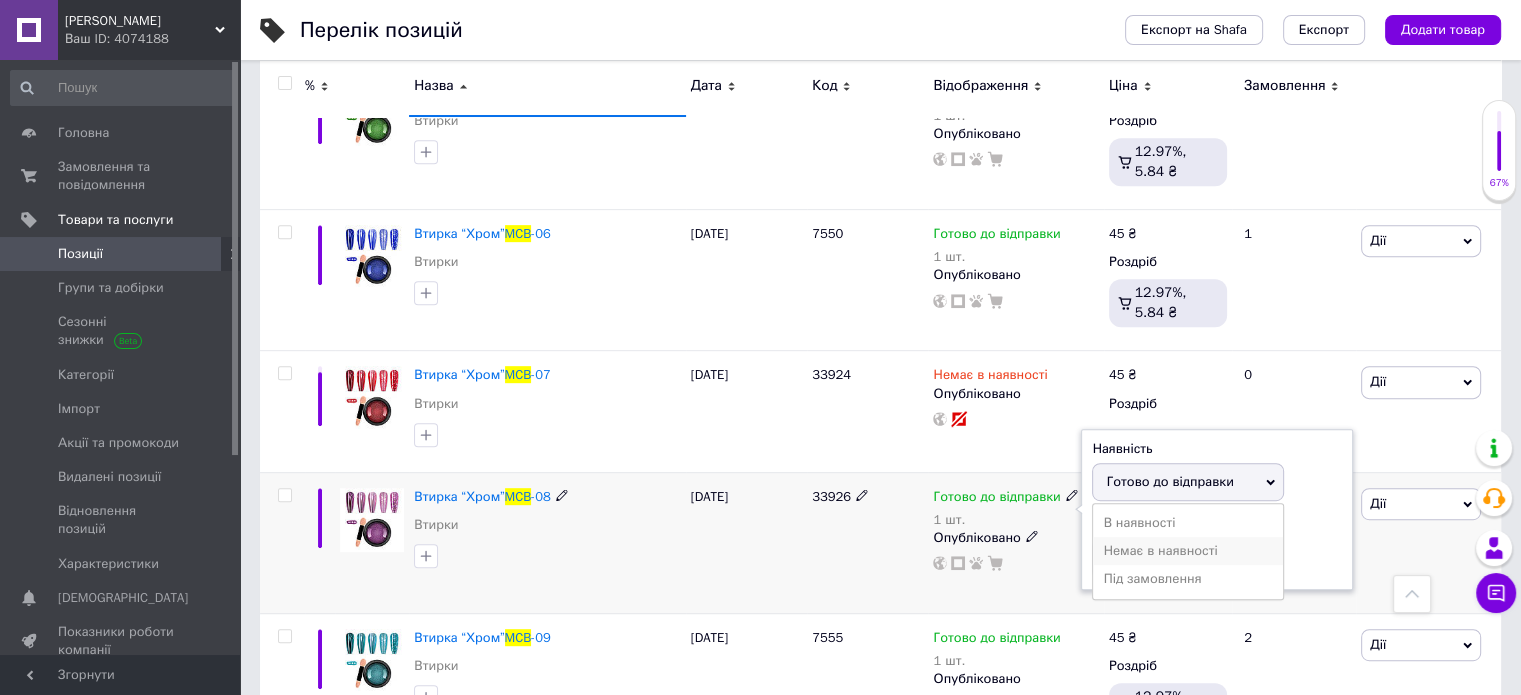 click on "Немає в наявності" at bounding box center [1188, 551] 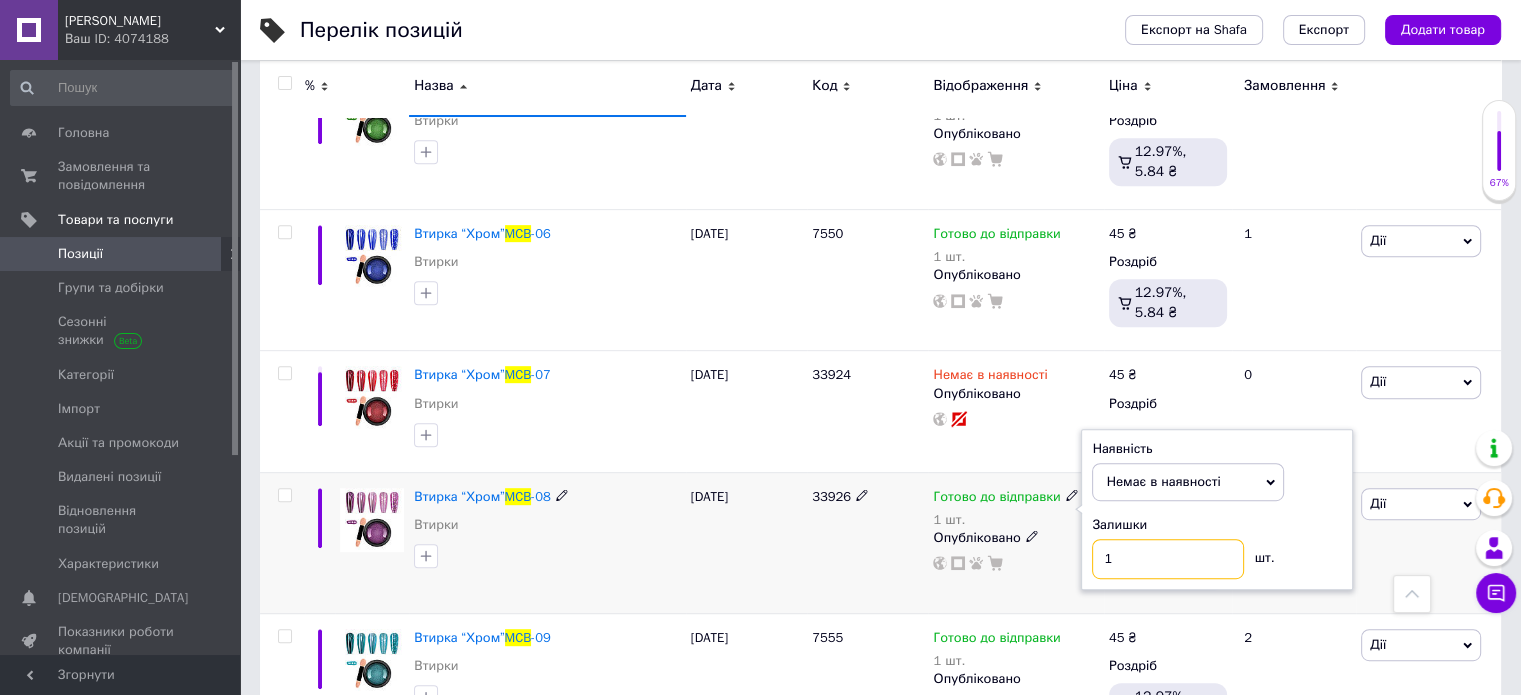 drag, startPoint x: 1116, startPoint y: 559, endPoint x: 1024, endPoint y: 554, distance: 92.13577 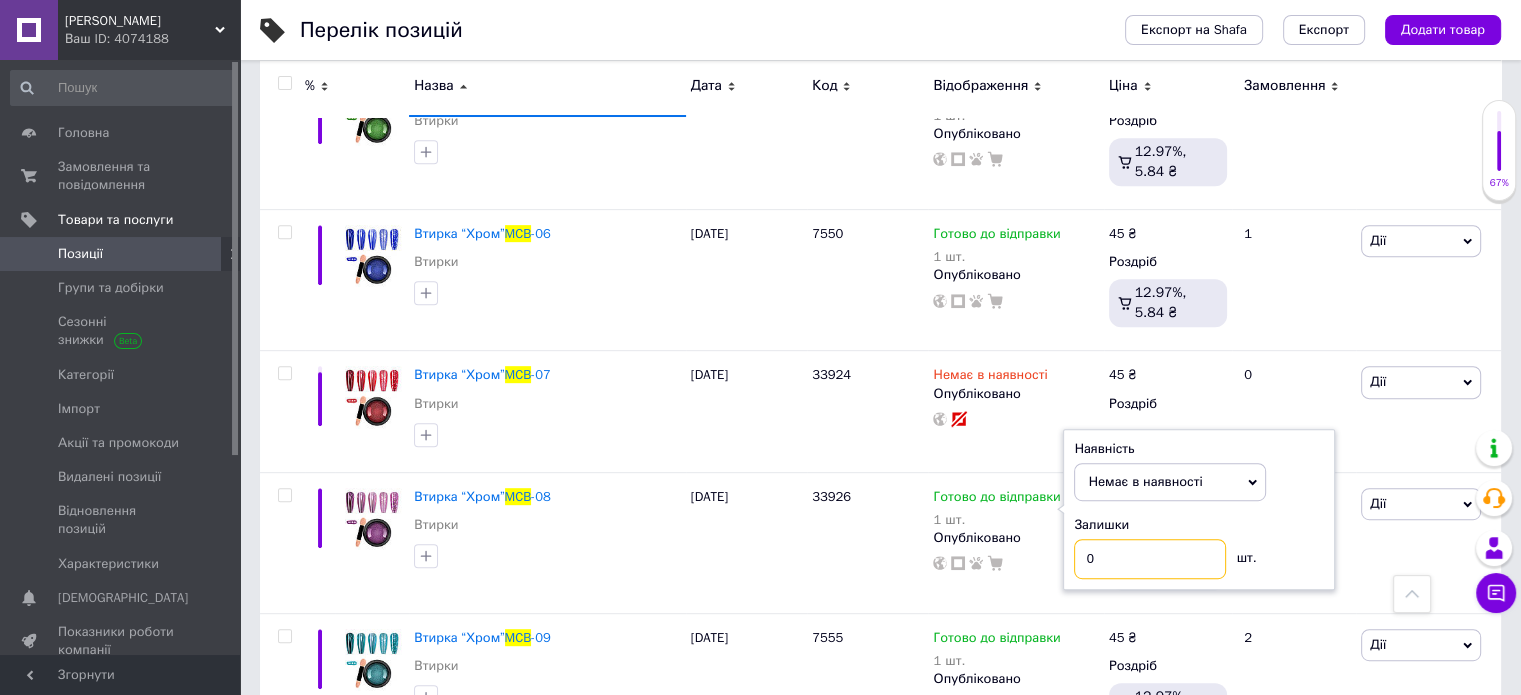 type on "0" 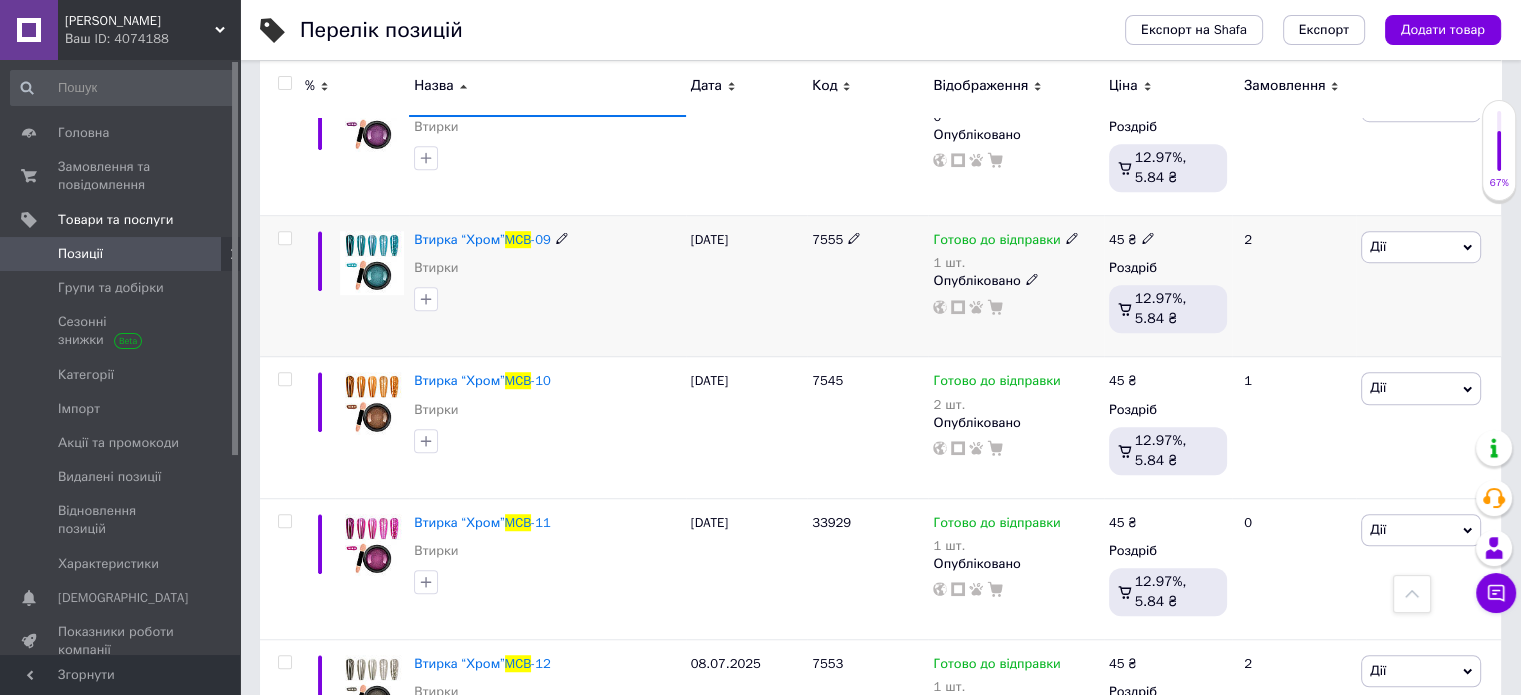 scroll, scrollTop: 1300, scrollLeft: 0, axis: vertical 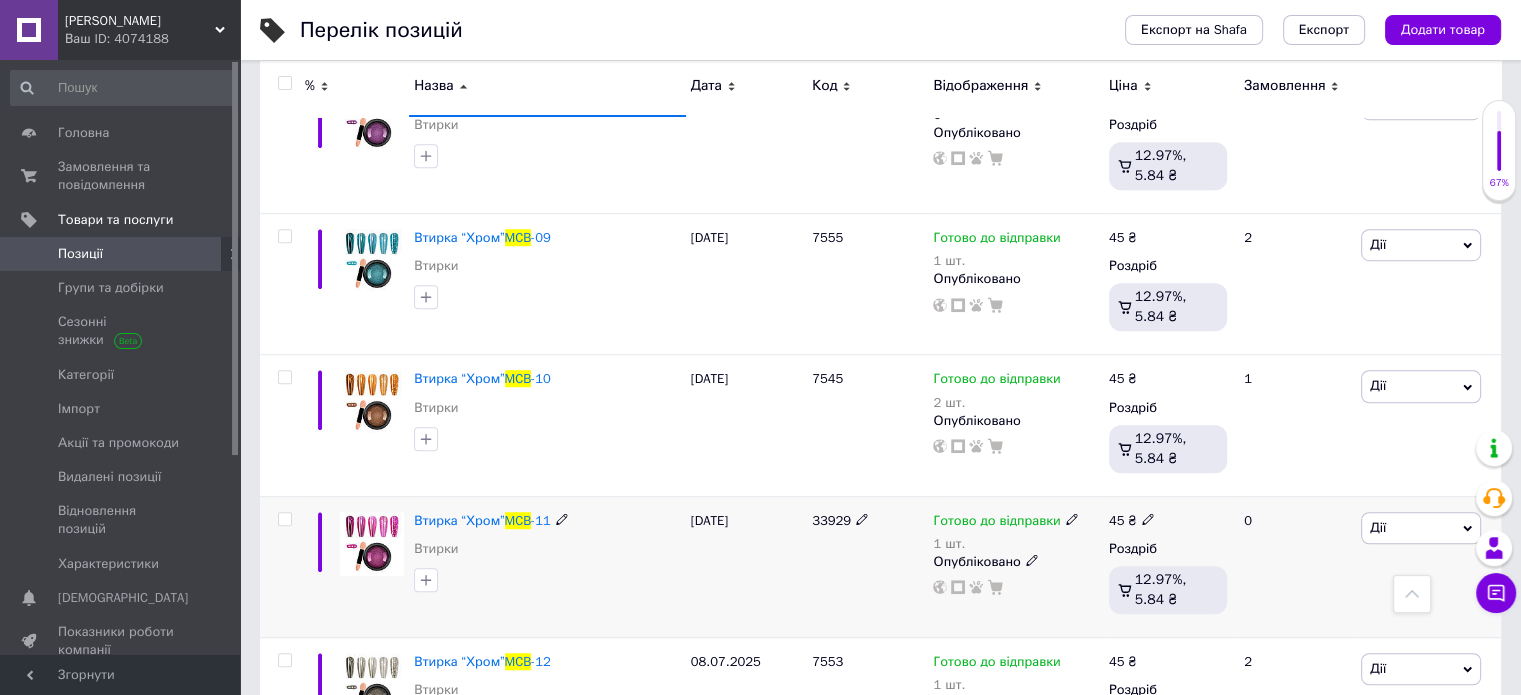click 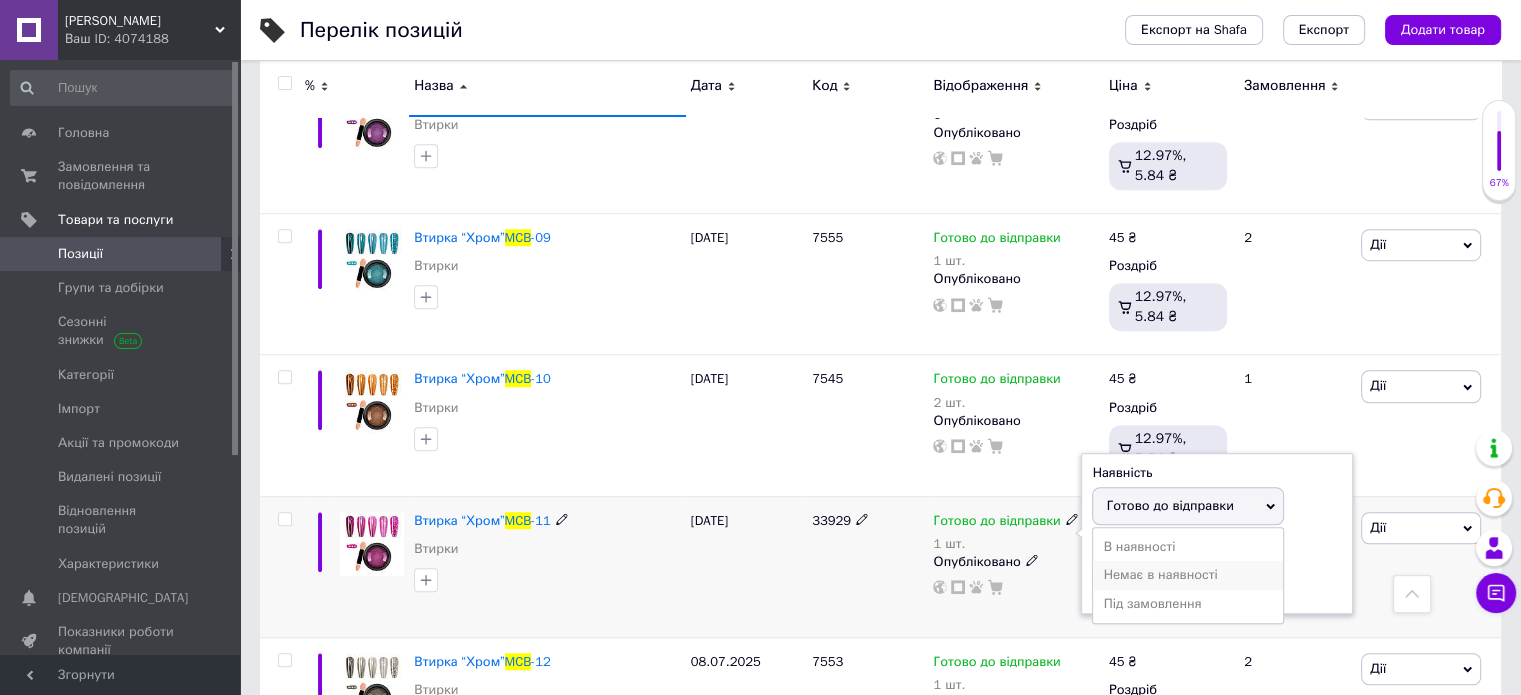 click on "Немає в наявності" at bounding box center (1188, 575) 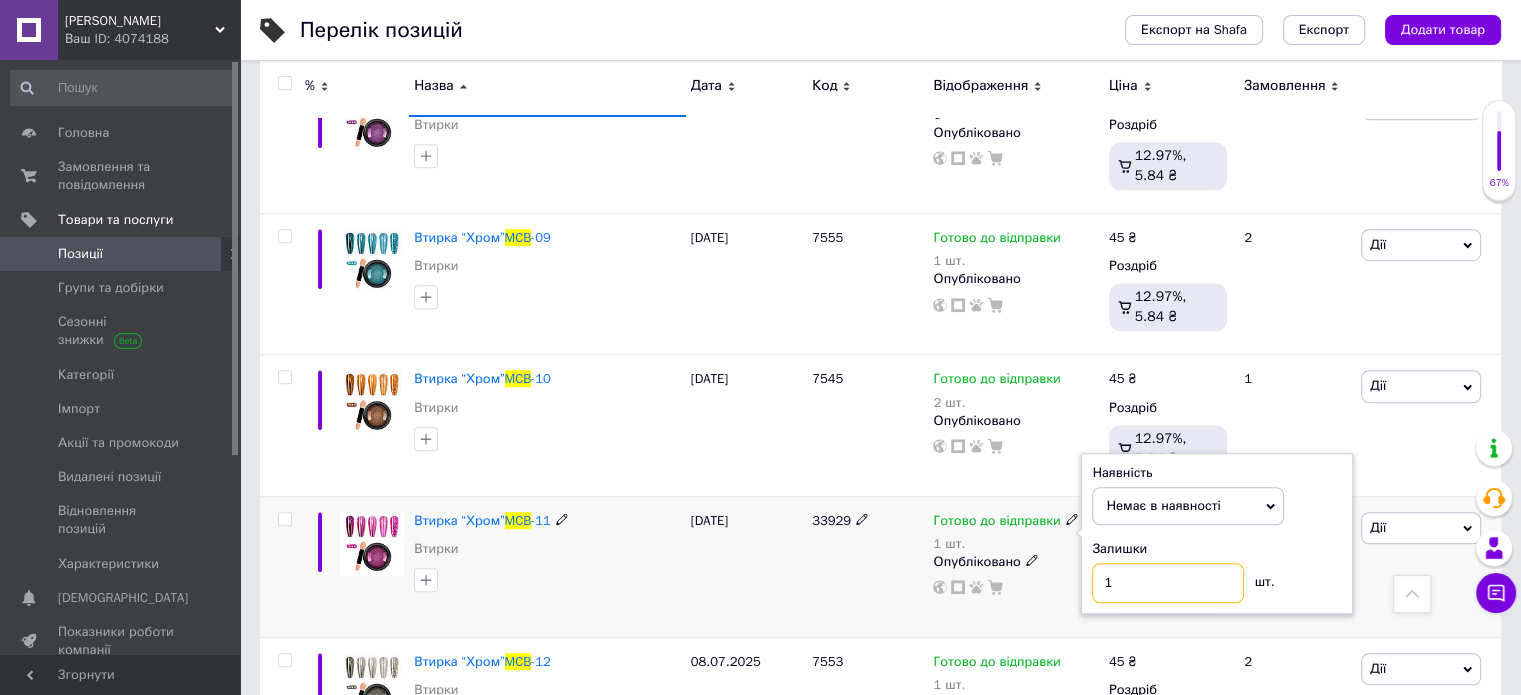 drag, startPoint x: 1157, startPoint y: 576, endPoint x: 1068, endPoint y: 563, distance: 89.94443 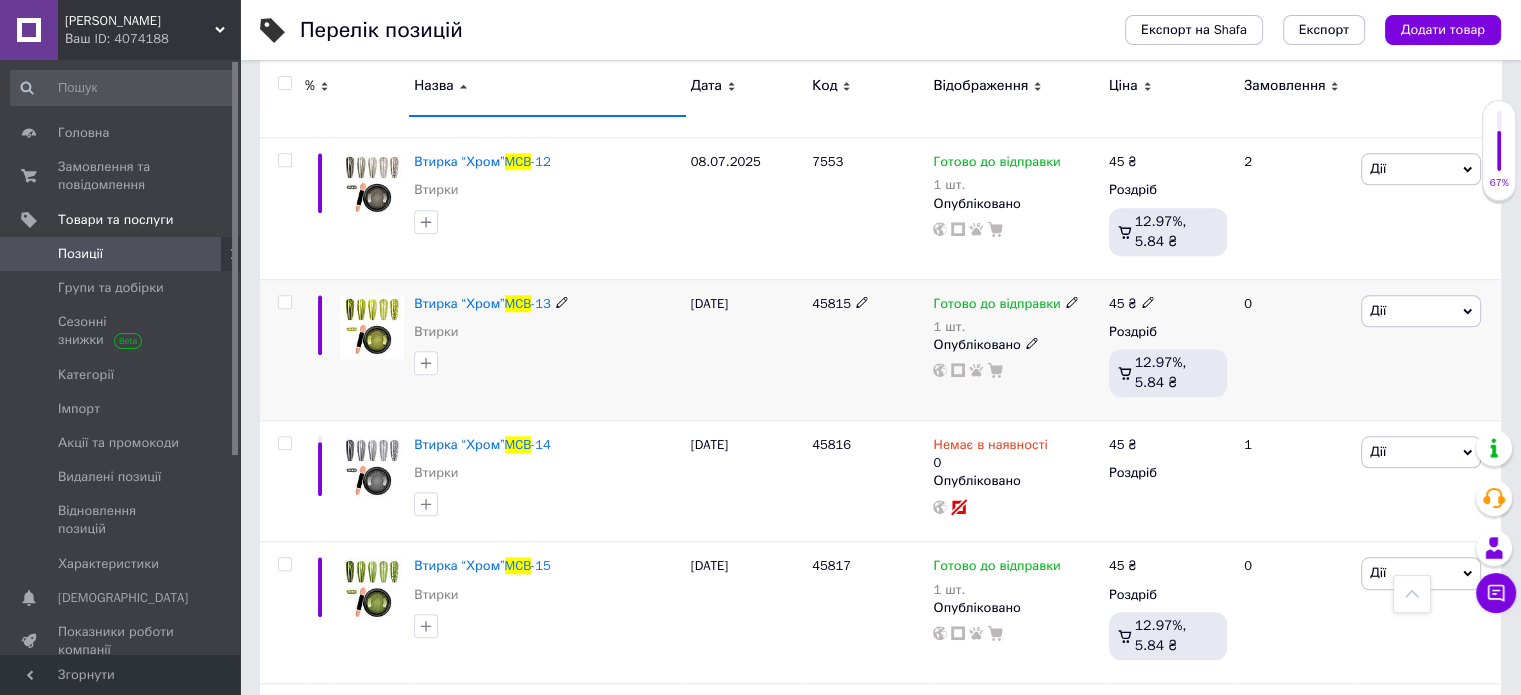 scroll, scrollTop: 2200, scrollLeft: 0, axis: vertical 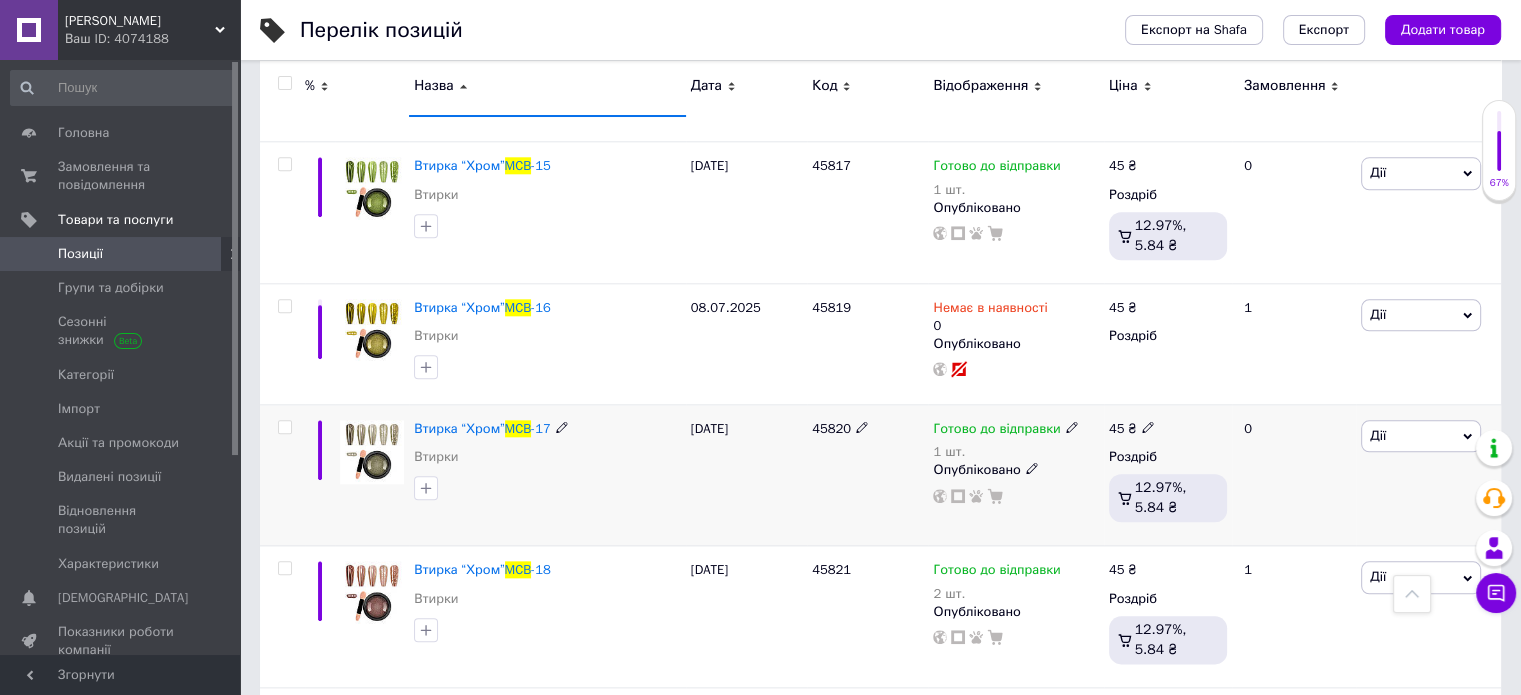 click at bounding box center [1072, 426] 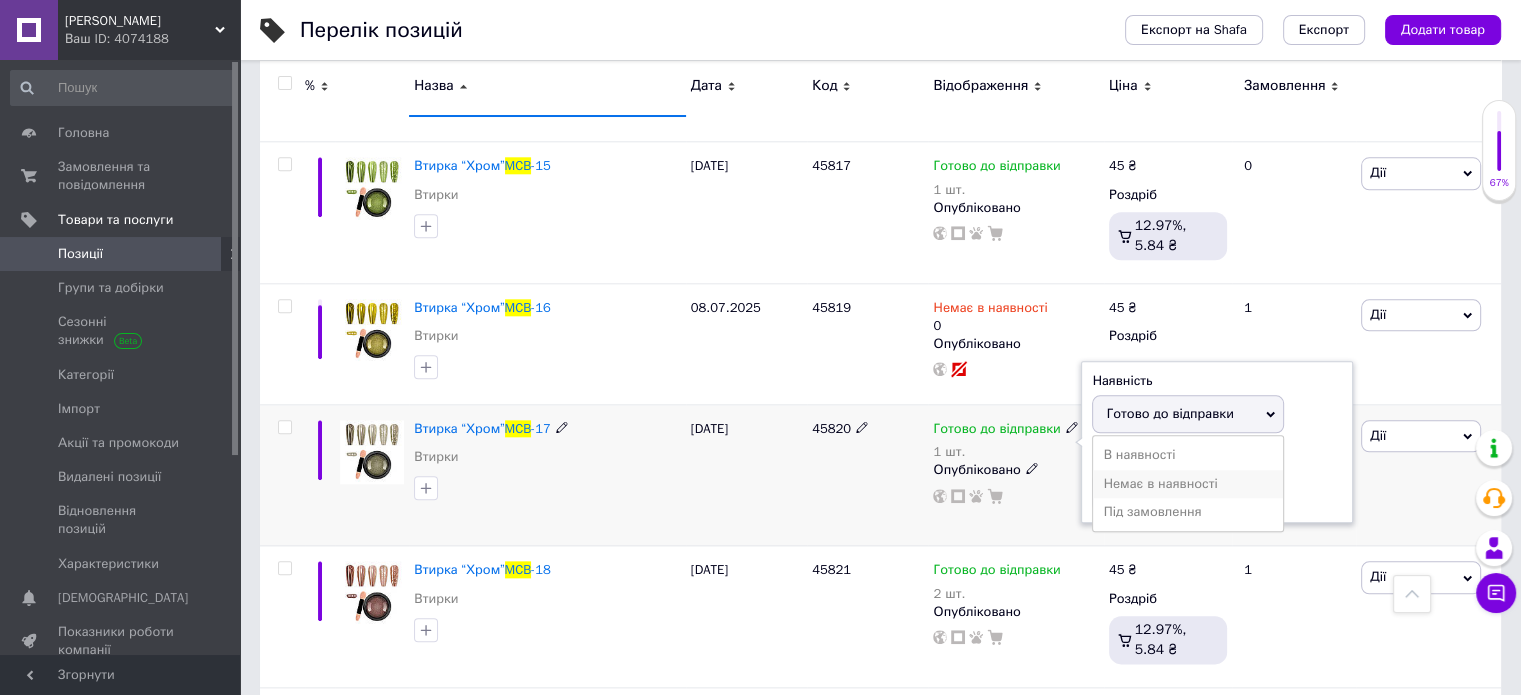 click on "Немає в наявності" at bounding box center (1188, 484) 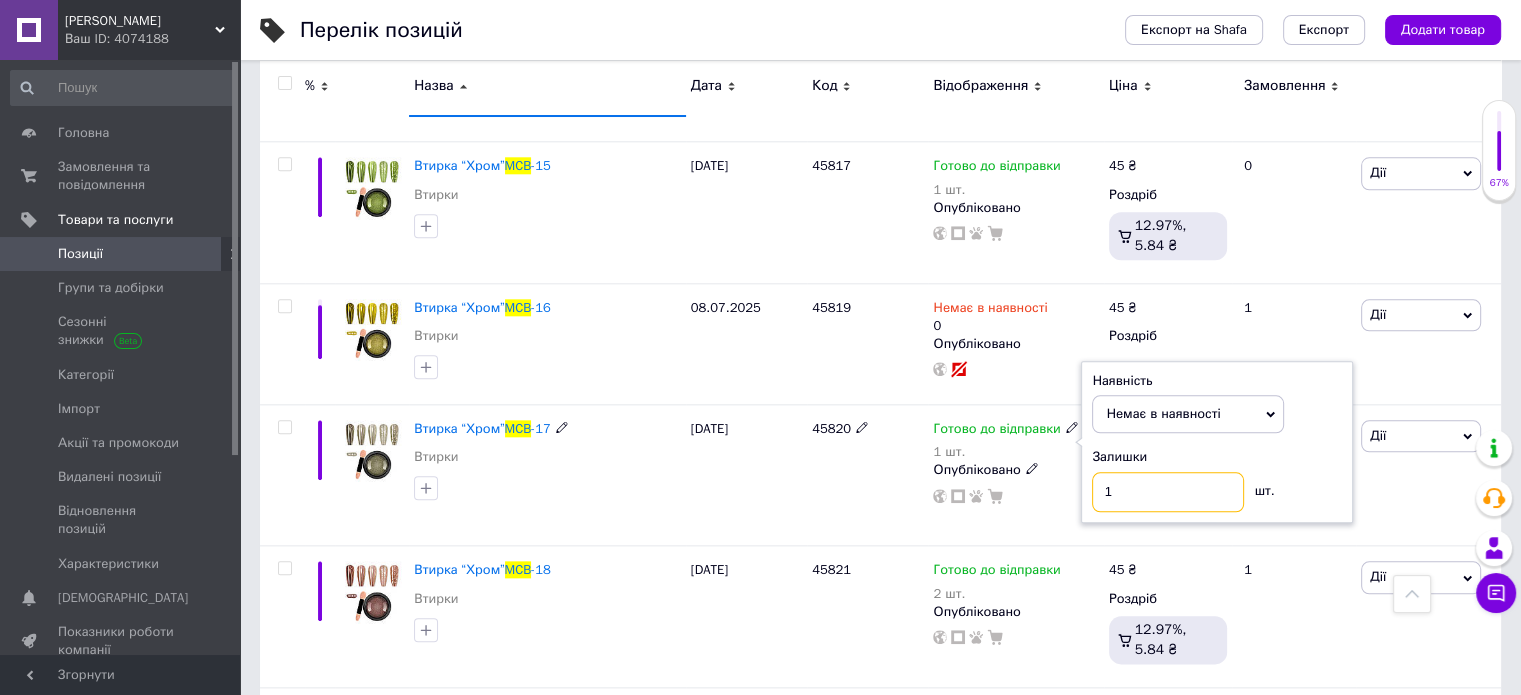 drag, startPoint x: 1061, startPoint y: 459, endPoint x: 980, endPoint y: 444, distance: 82.37718 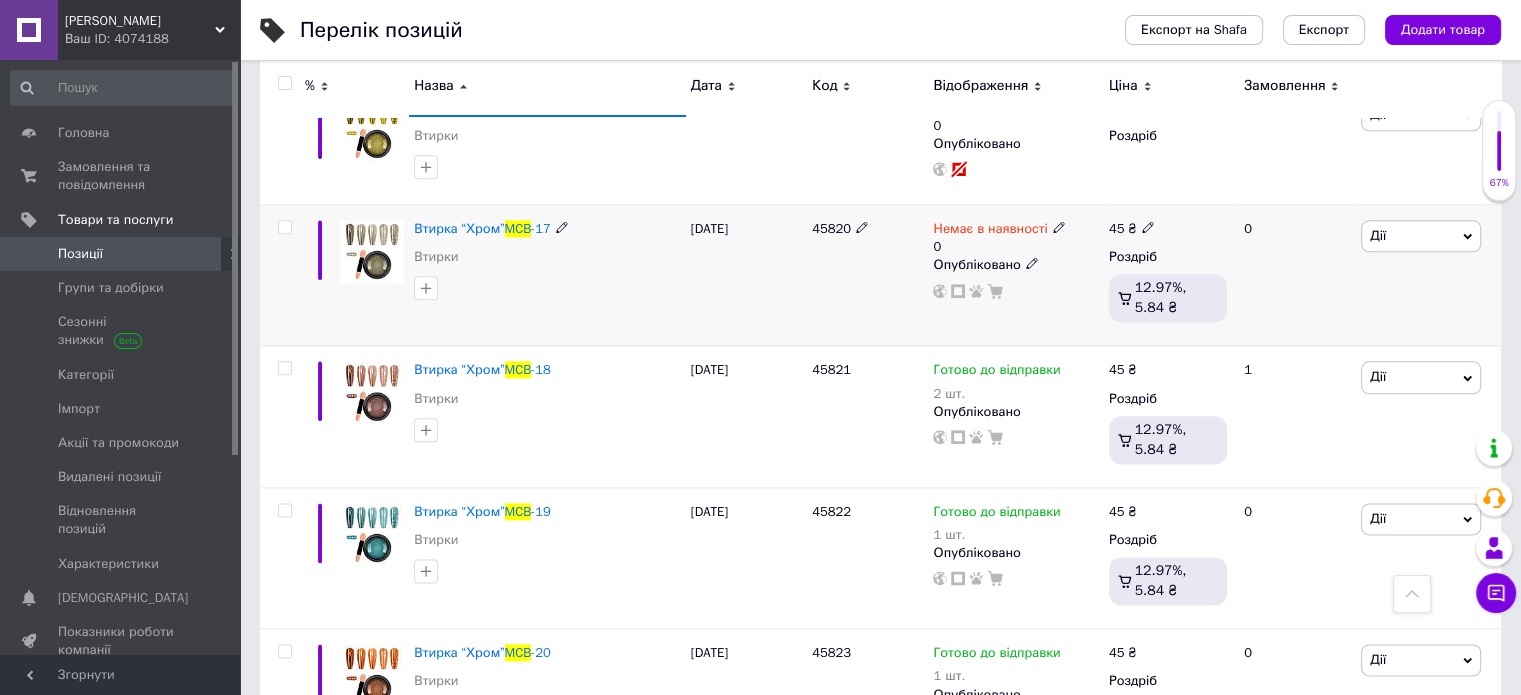 scroll, scrollTop: 2700, scrollLeft: 0, axis: vertical 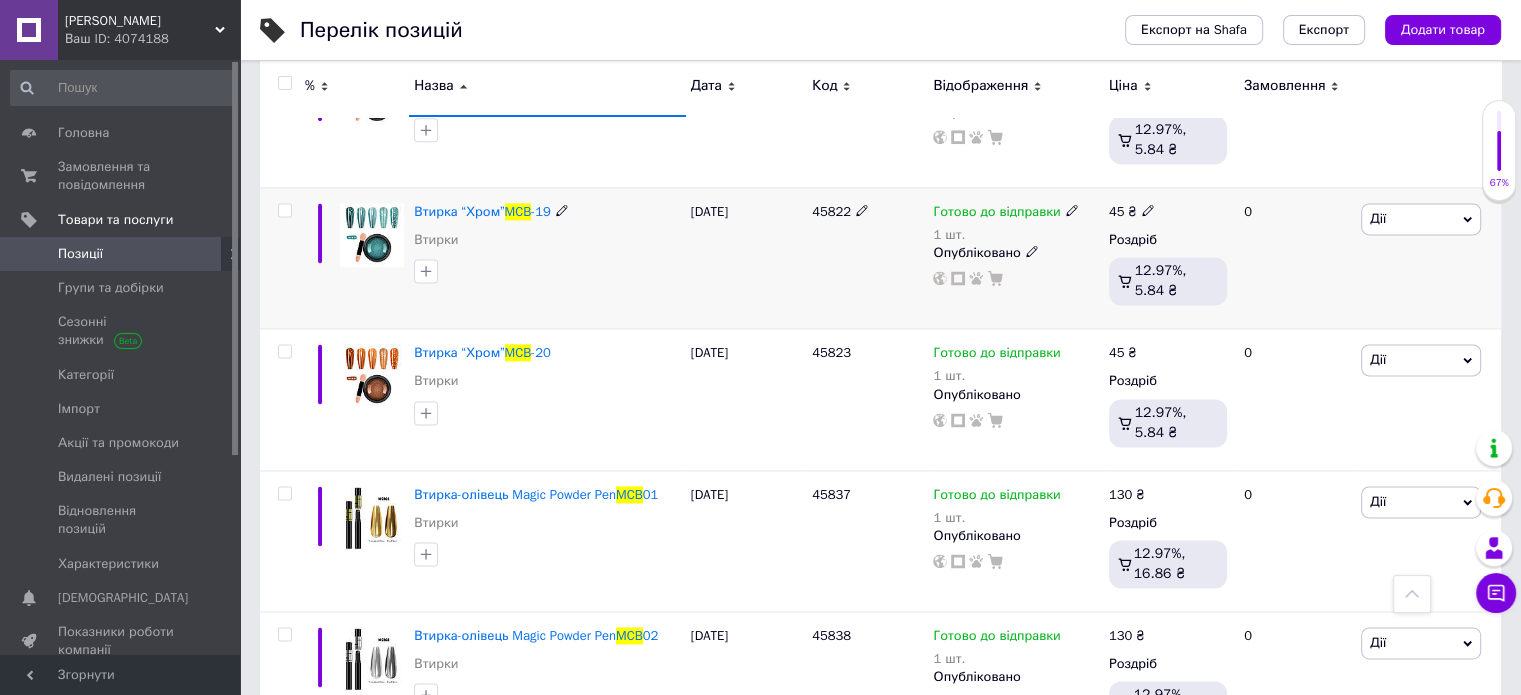 click 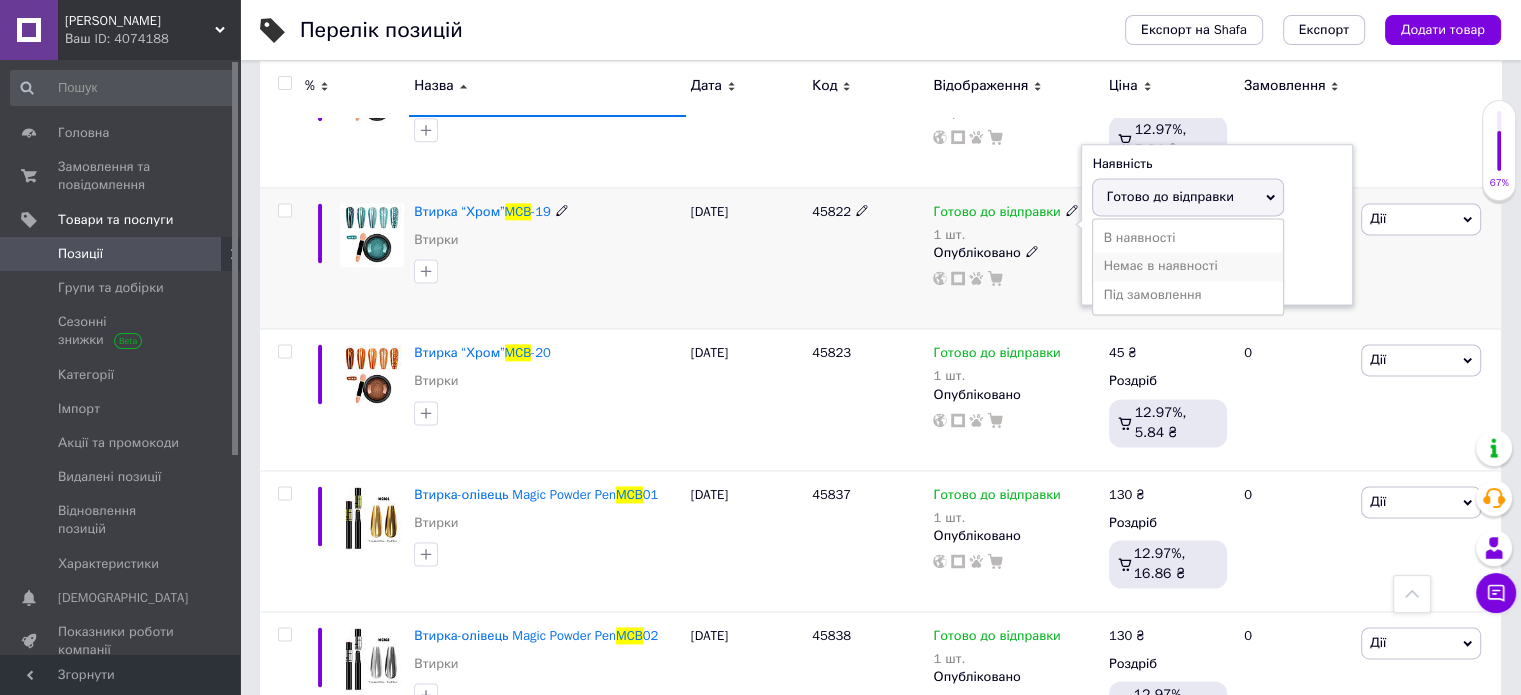 click on "Немає в наявності" at bounding box center (1188, 266) 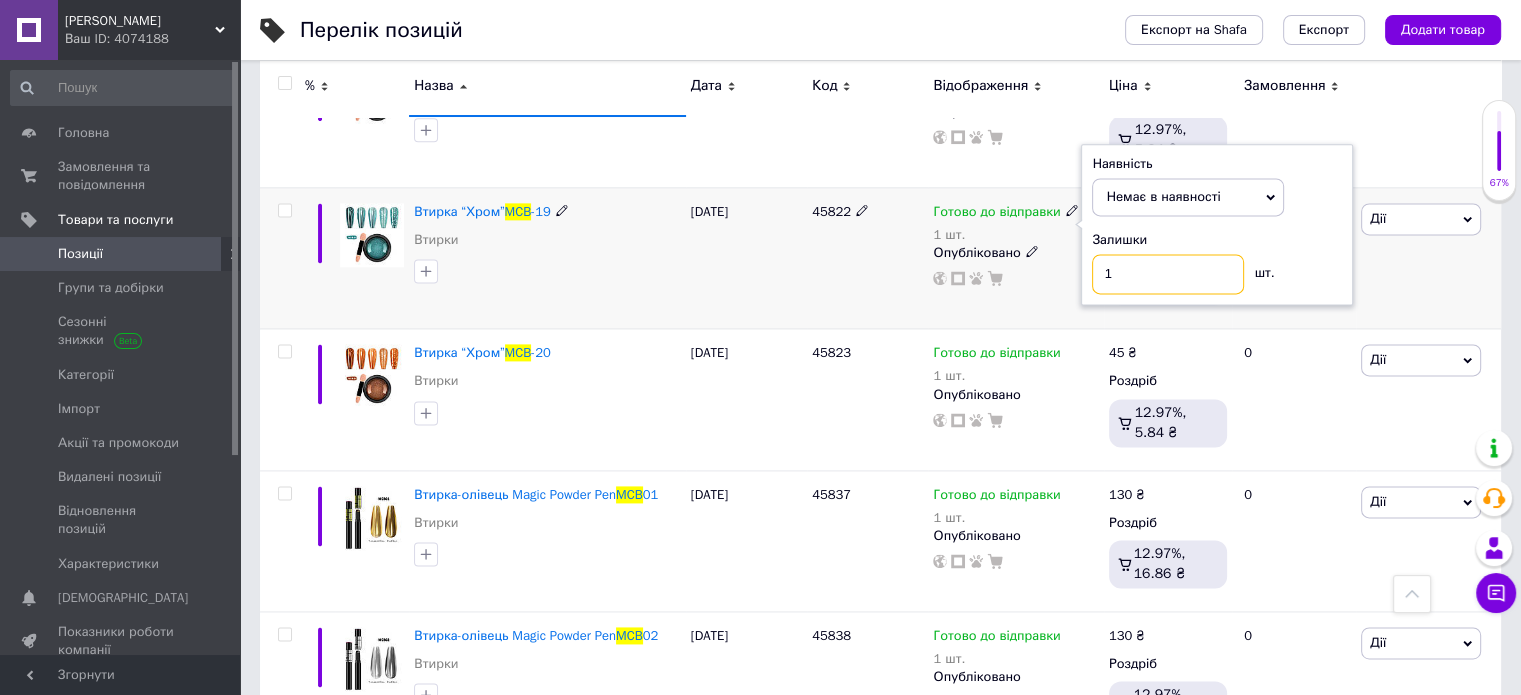 drag, startPoint x: 1160, startPoint y: 269, endPoint x: 1012, endPoint y: 257, distance: 148.48569 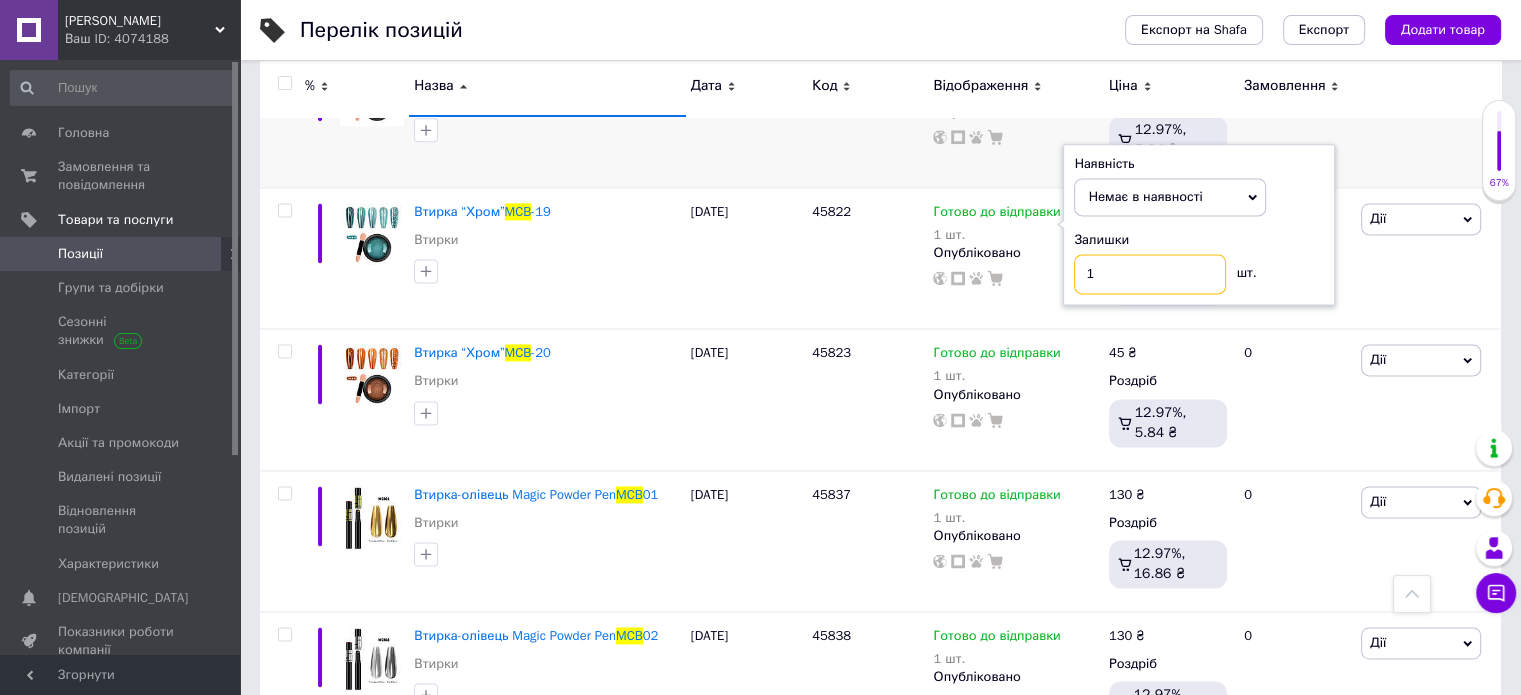 type on "0" 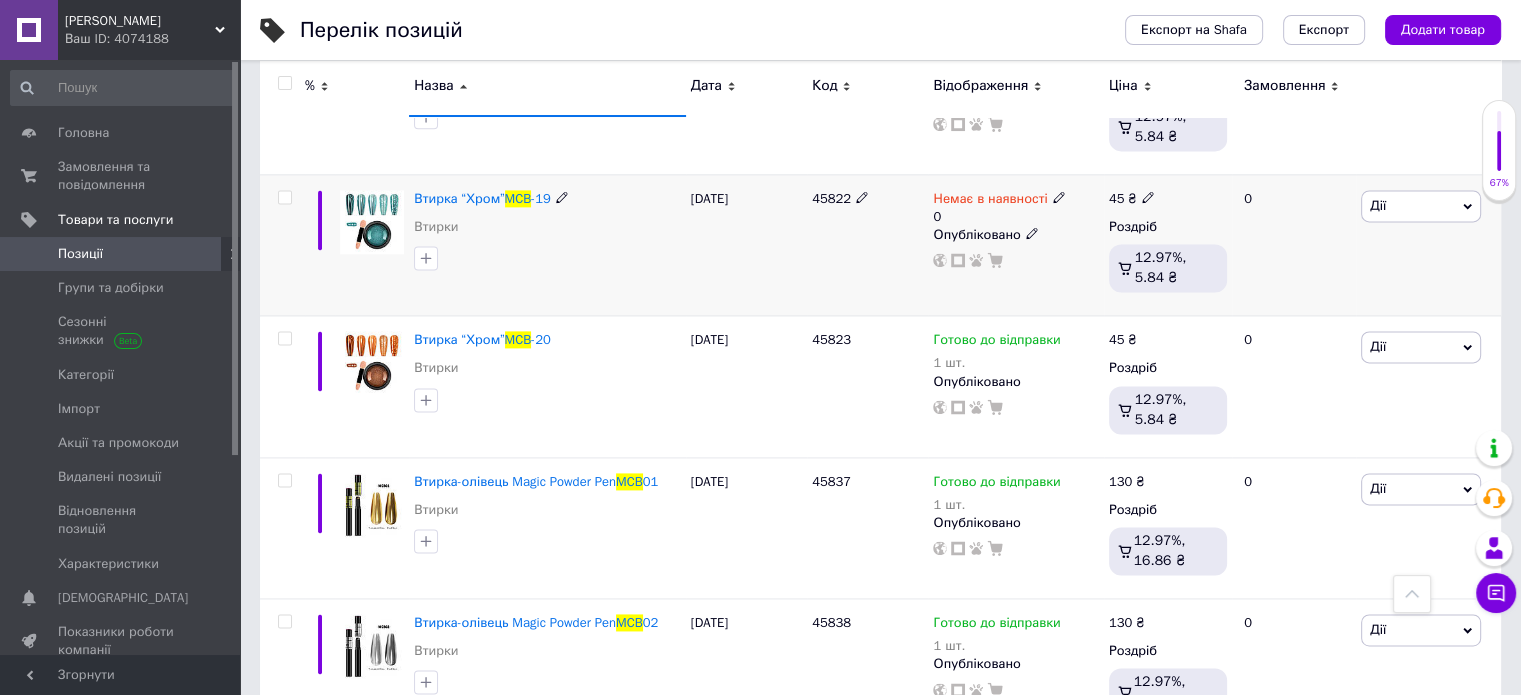 scroll, scrollTop: 2800, scrollLeft: 0, axis: vertical 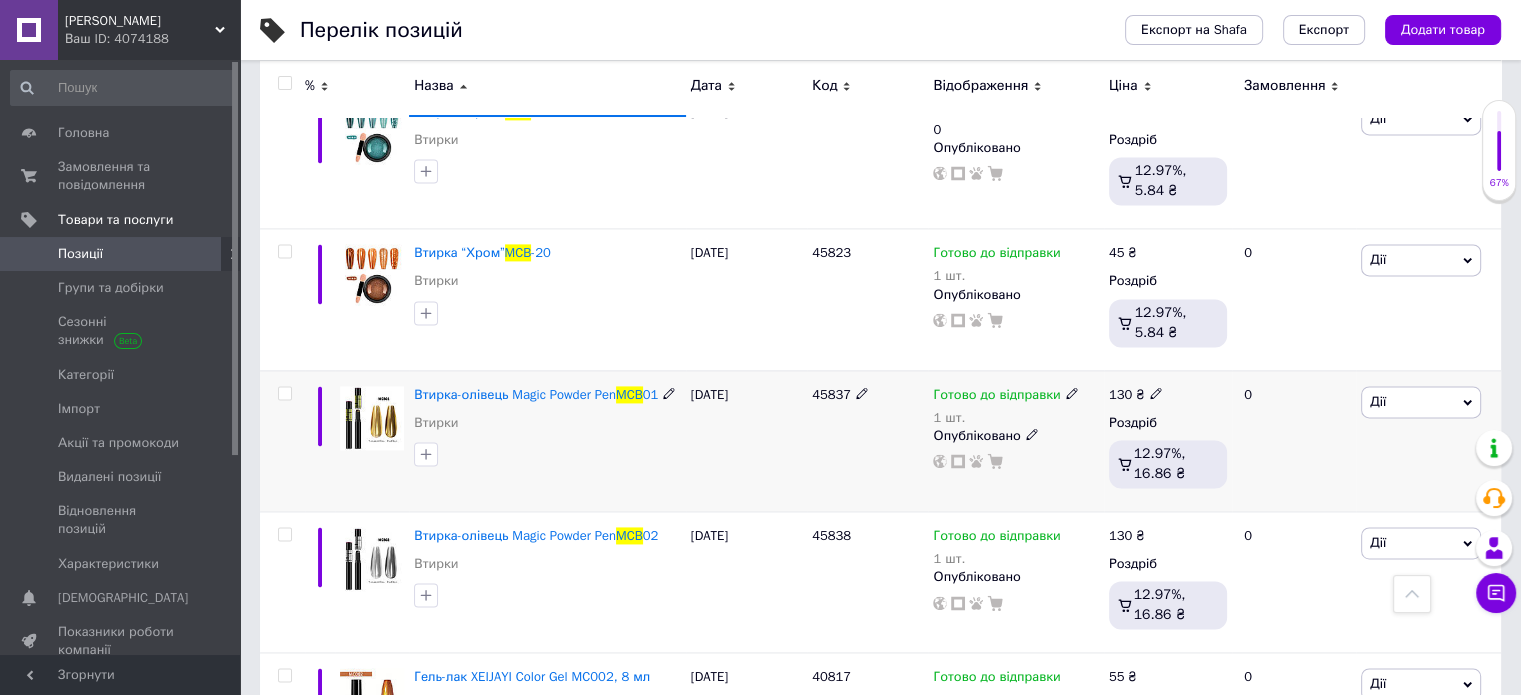 click 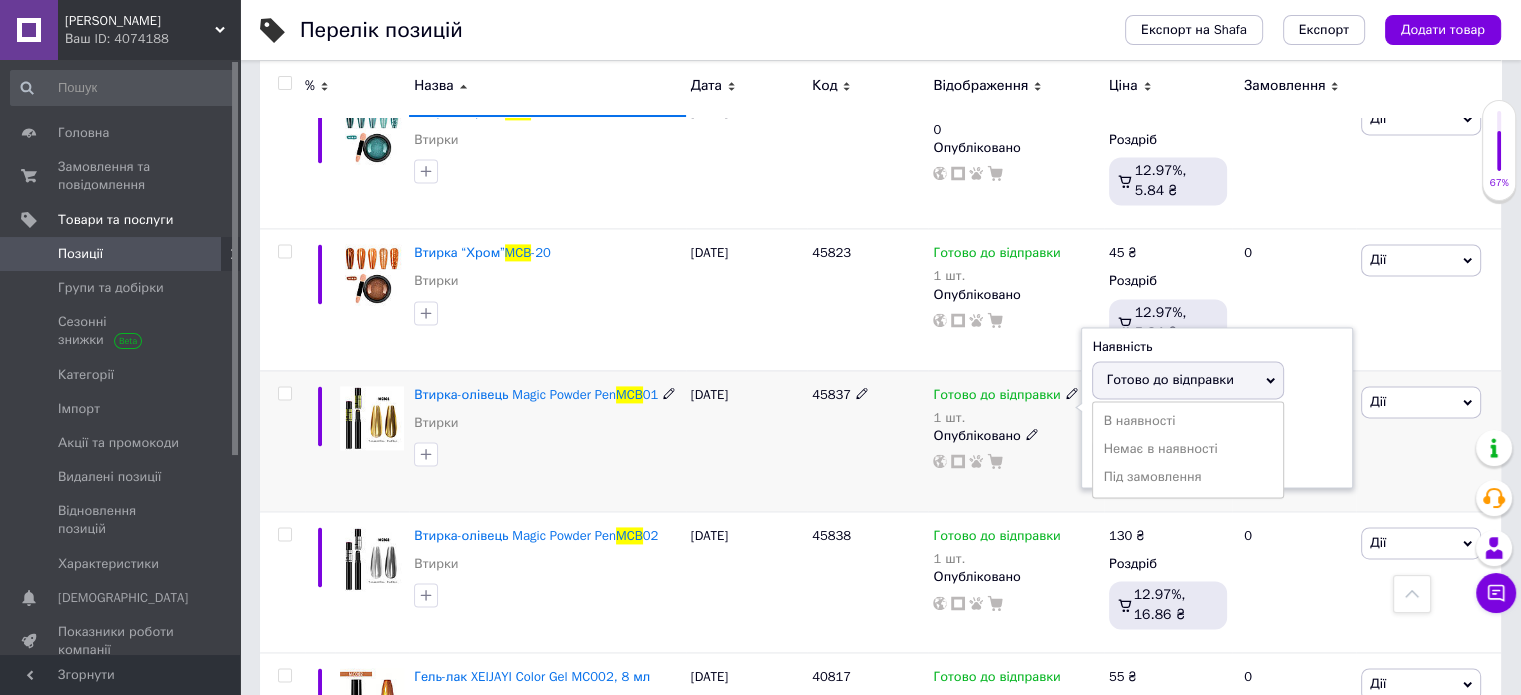 click on "Немає в наявності" at bounding box center (1188, 449) 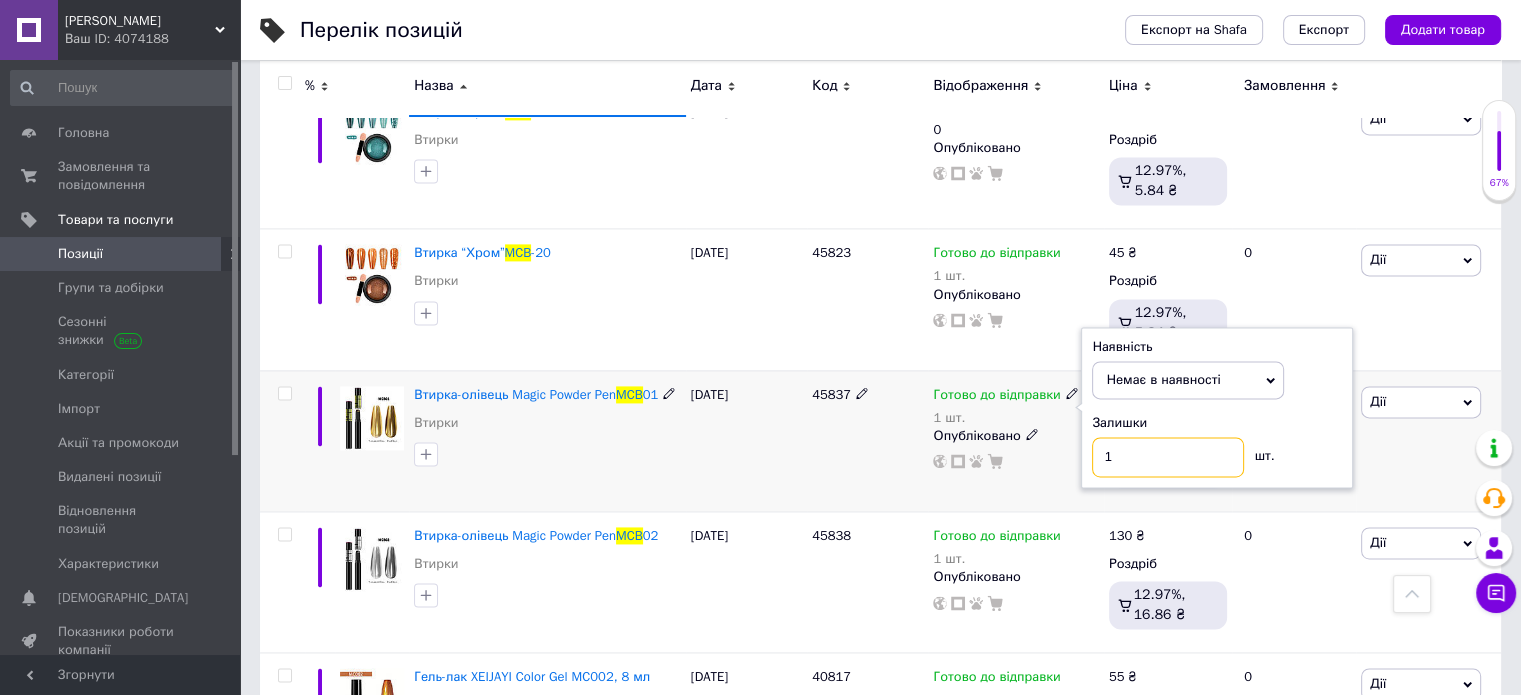 click on "Готово до відправки 1 шт. Наявність Немає в наявності В наявності Під замовлення Готово до відправки Залишки 1 шт. Опубліковано" at bounding box center (1015, 428) 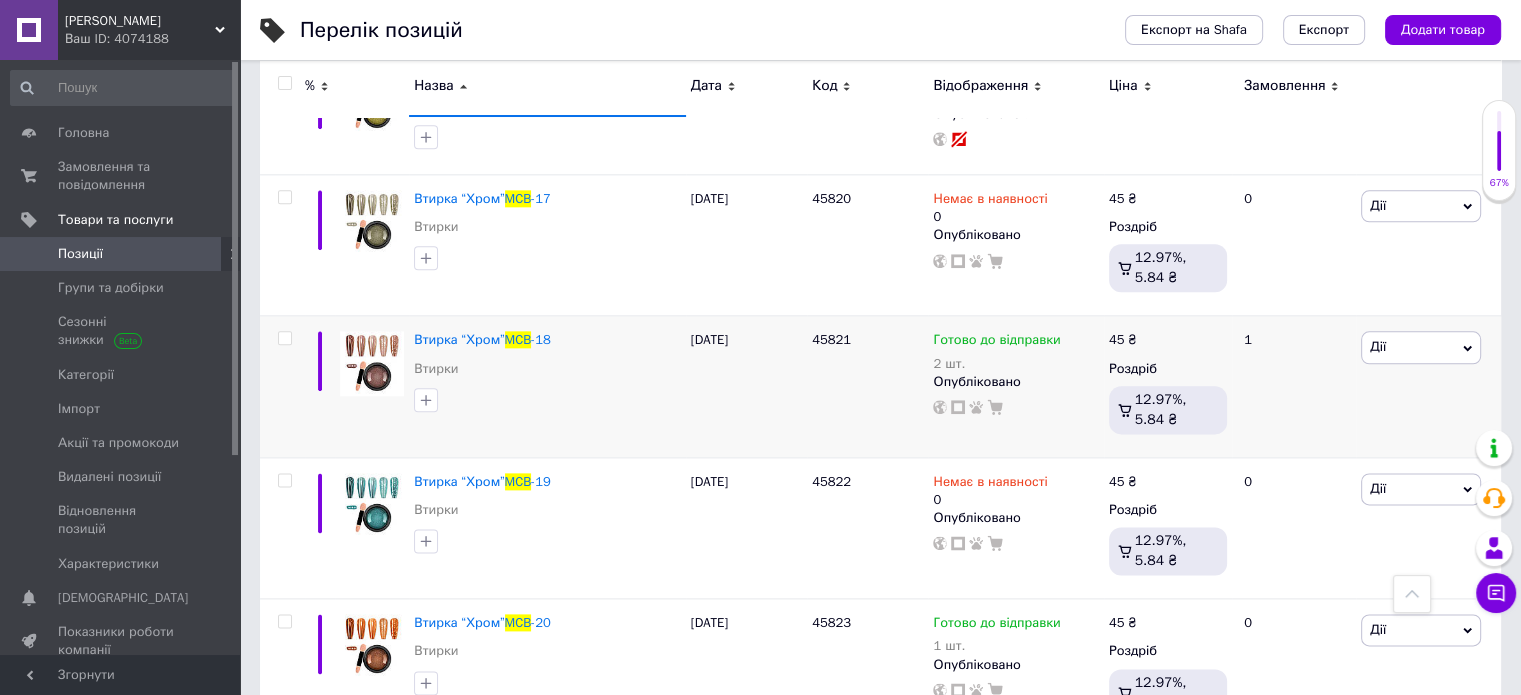scroll, scrollTop: 2120, scrollLeft: 0, axis: vertical 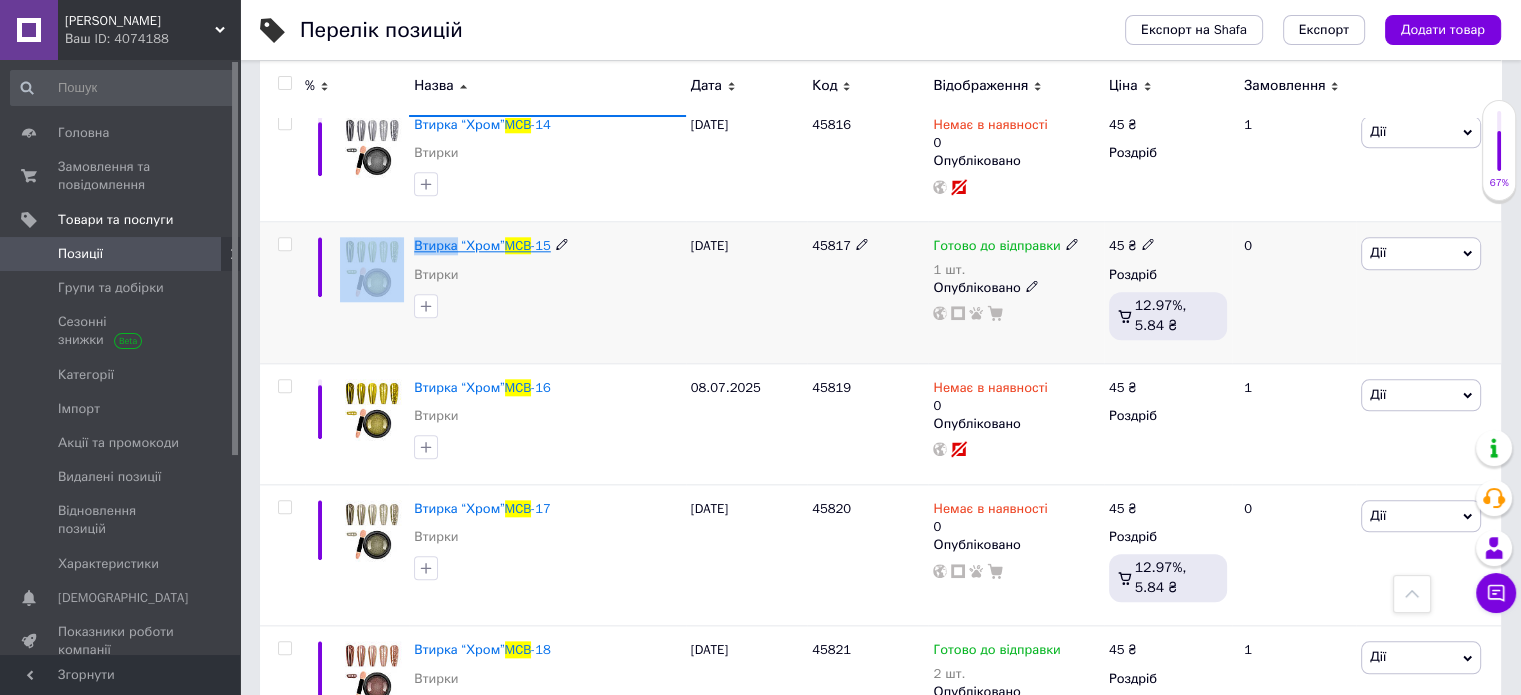 drag, startPoint x: 407, startPoint y: 240, endPoint x: 456, endPoint y: 240, distance: 49 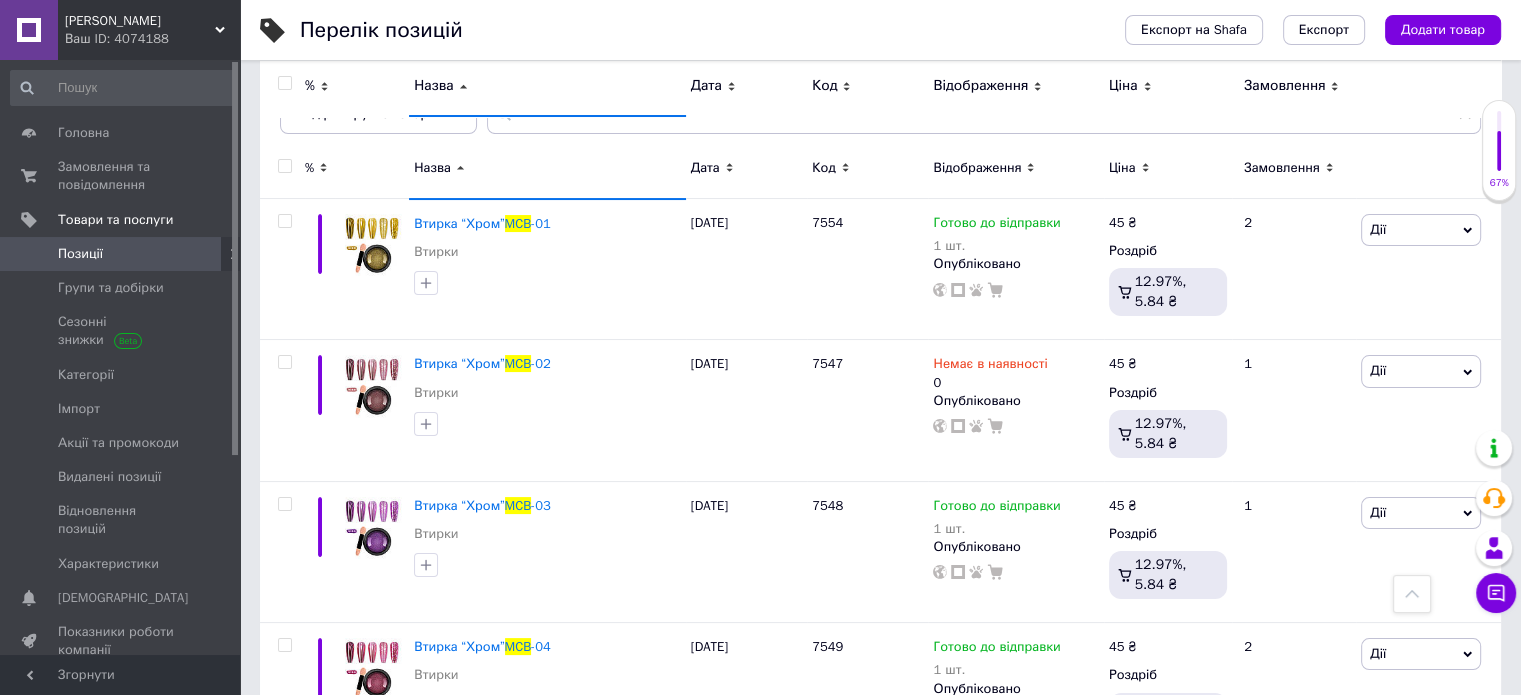 scroll, scrollTop: 0, scrollLeft: 0, axis: both 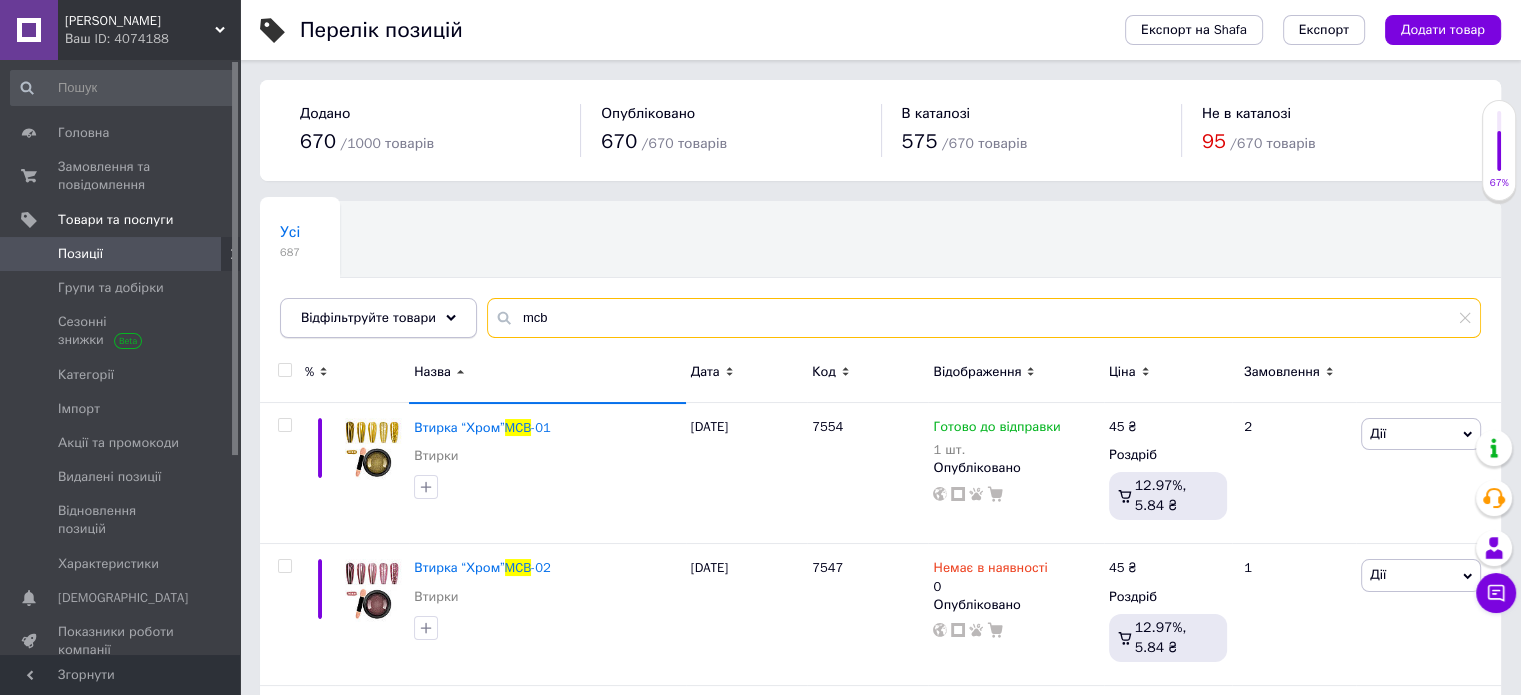 drag, startPoint x: 544, startPoint y: 309, endPoint x: 359, endPoint y: 297, distance: 185.38878 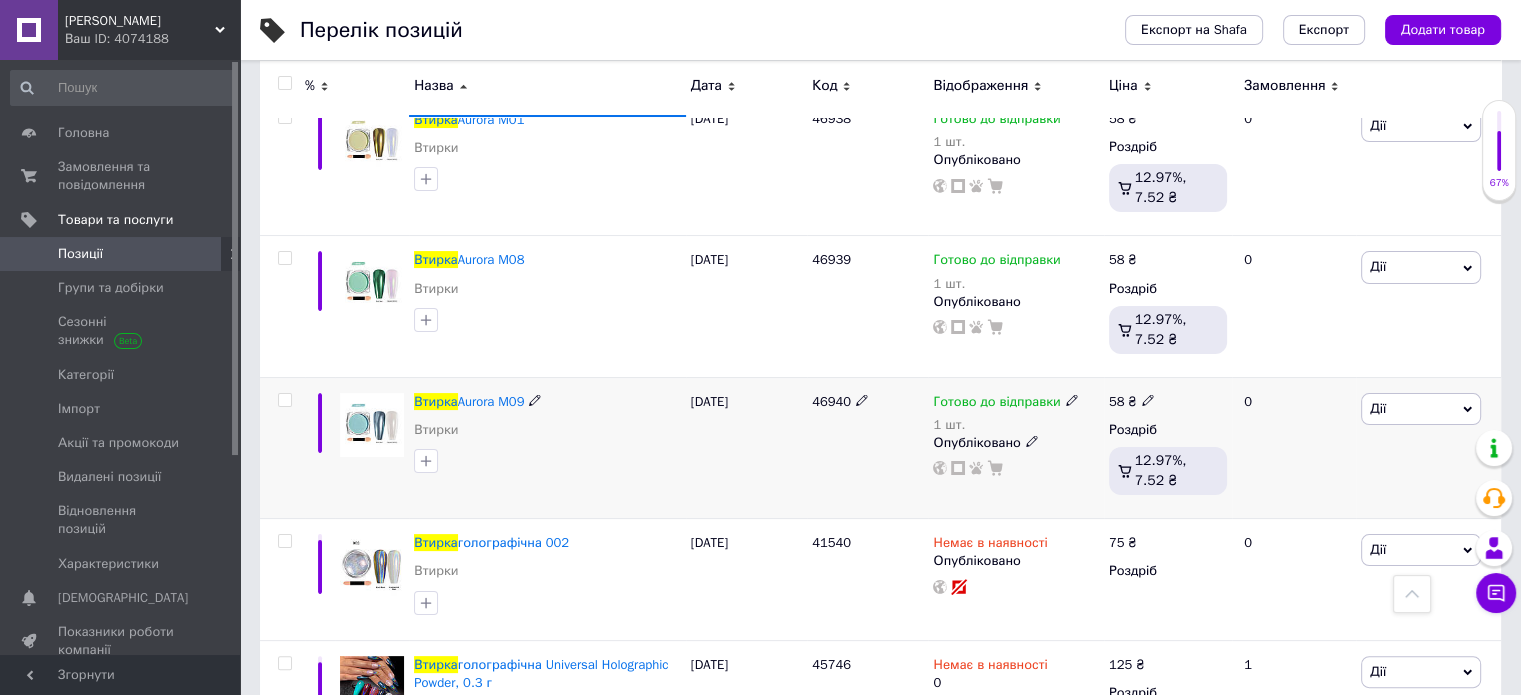 scroll, scrollTop: 200, scrollLeft: 0, axis: vertical 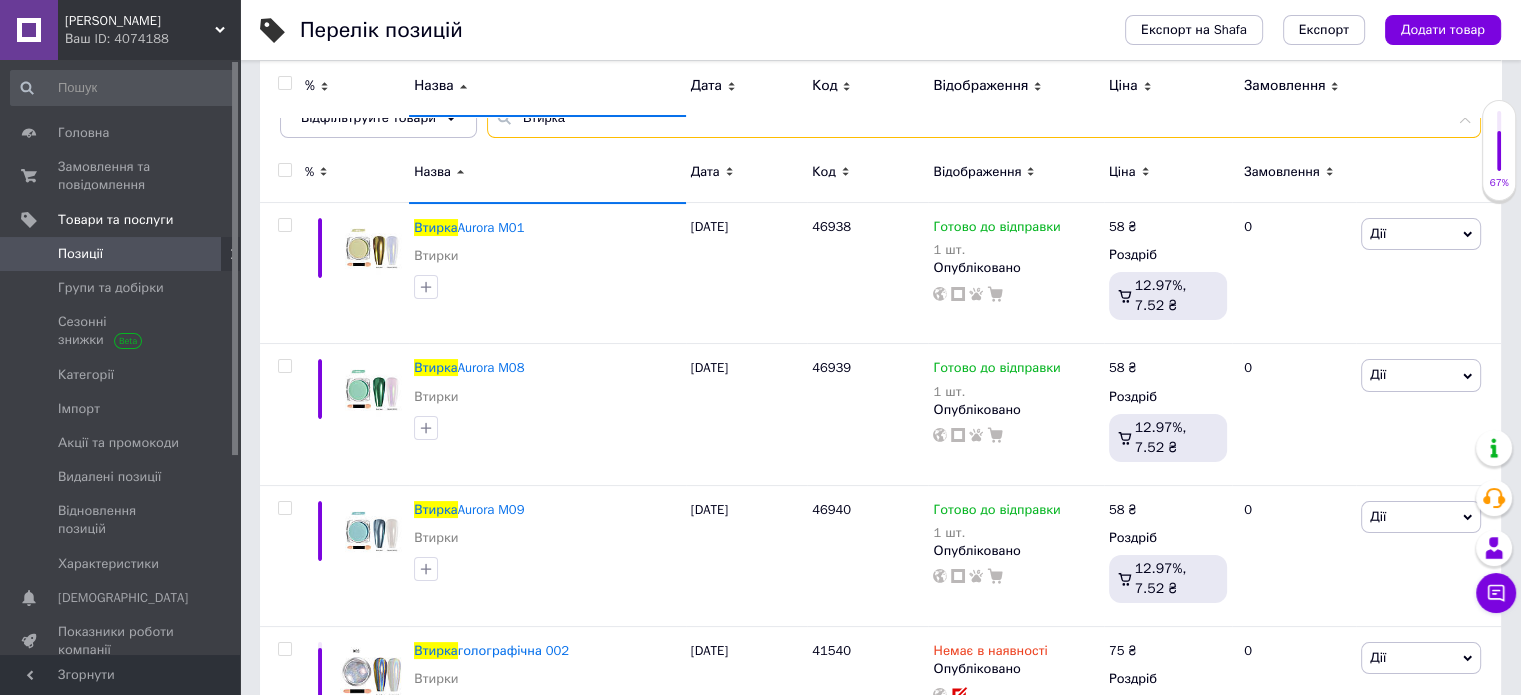 type on "Втирка" 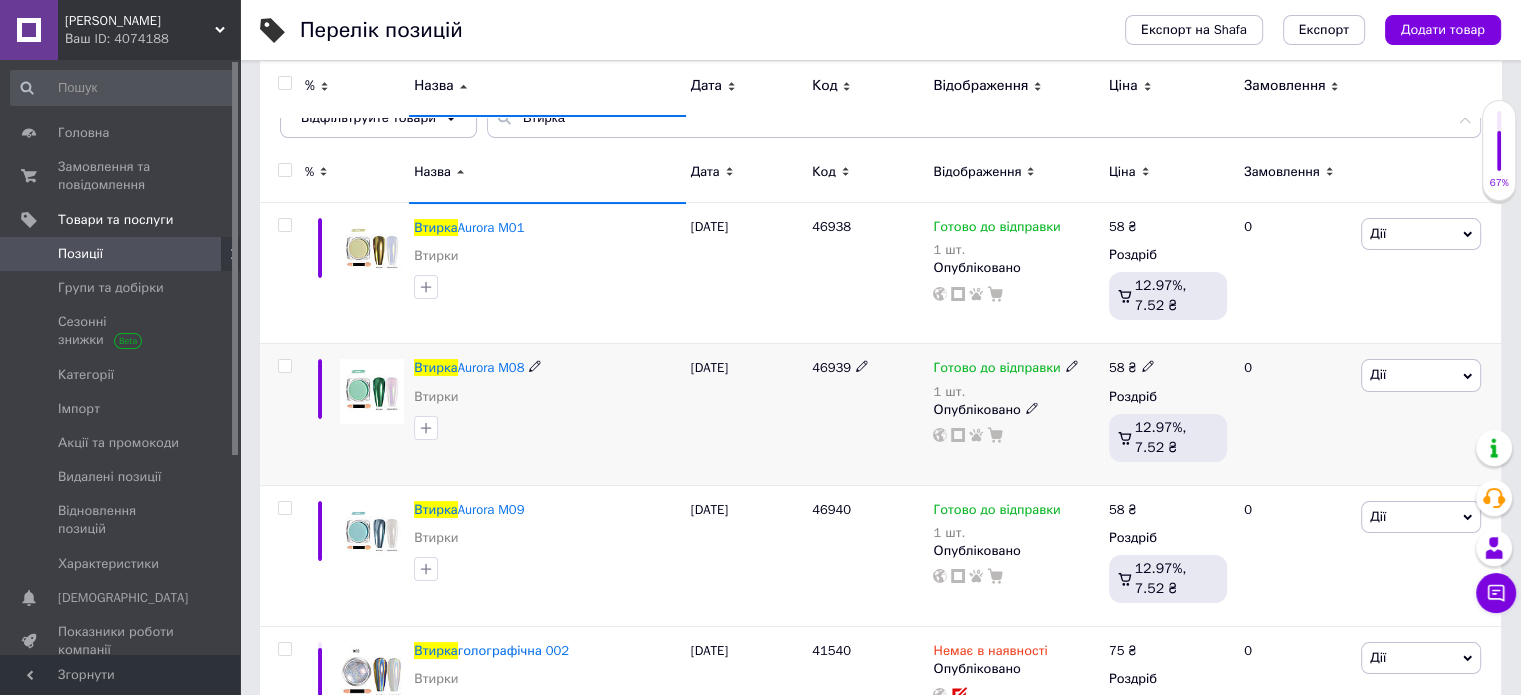 click 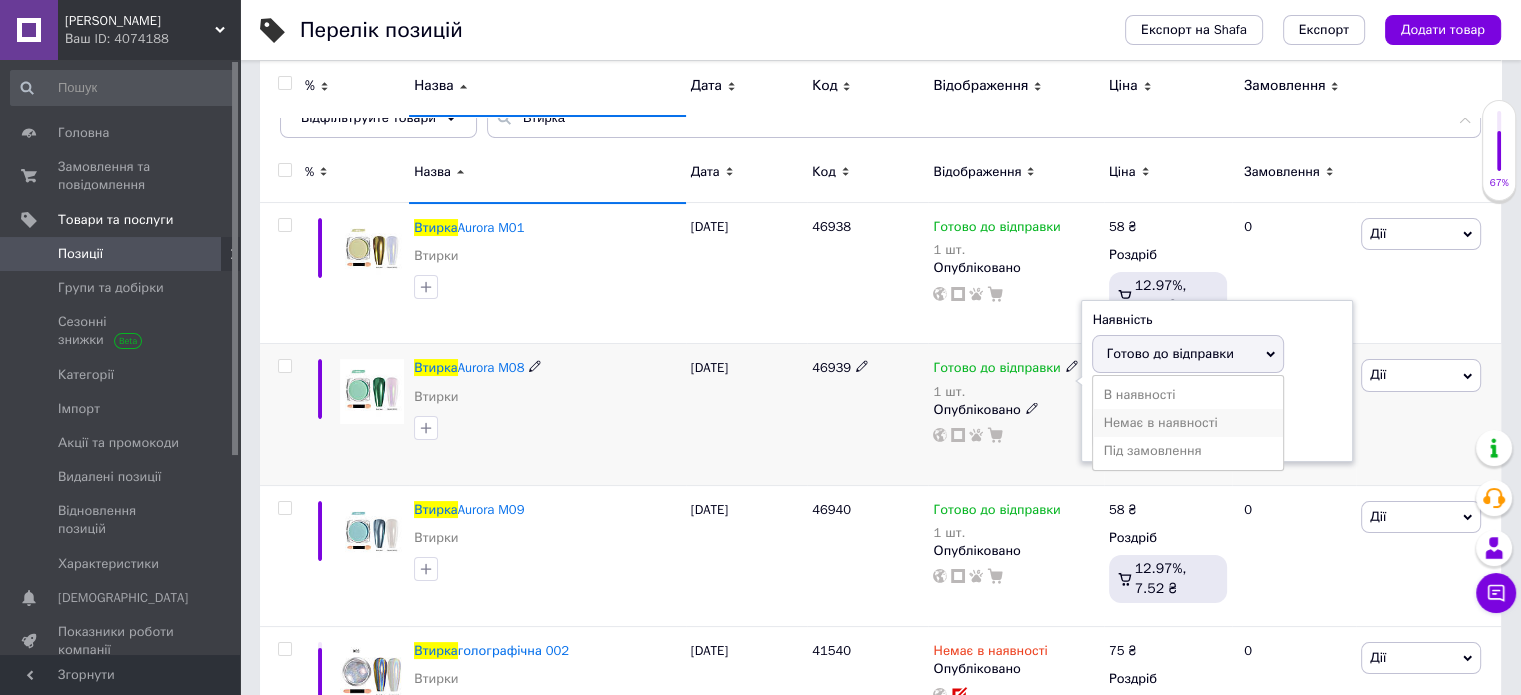 click on "Немає в наявності" at bounding box center (1188, 423) 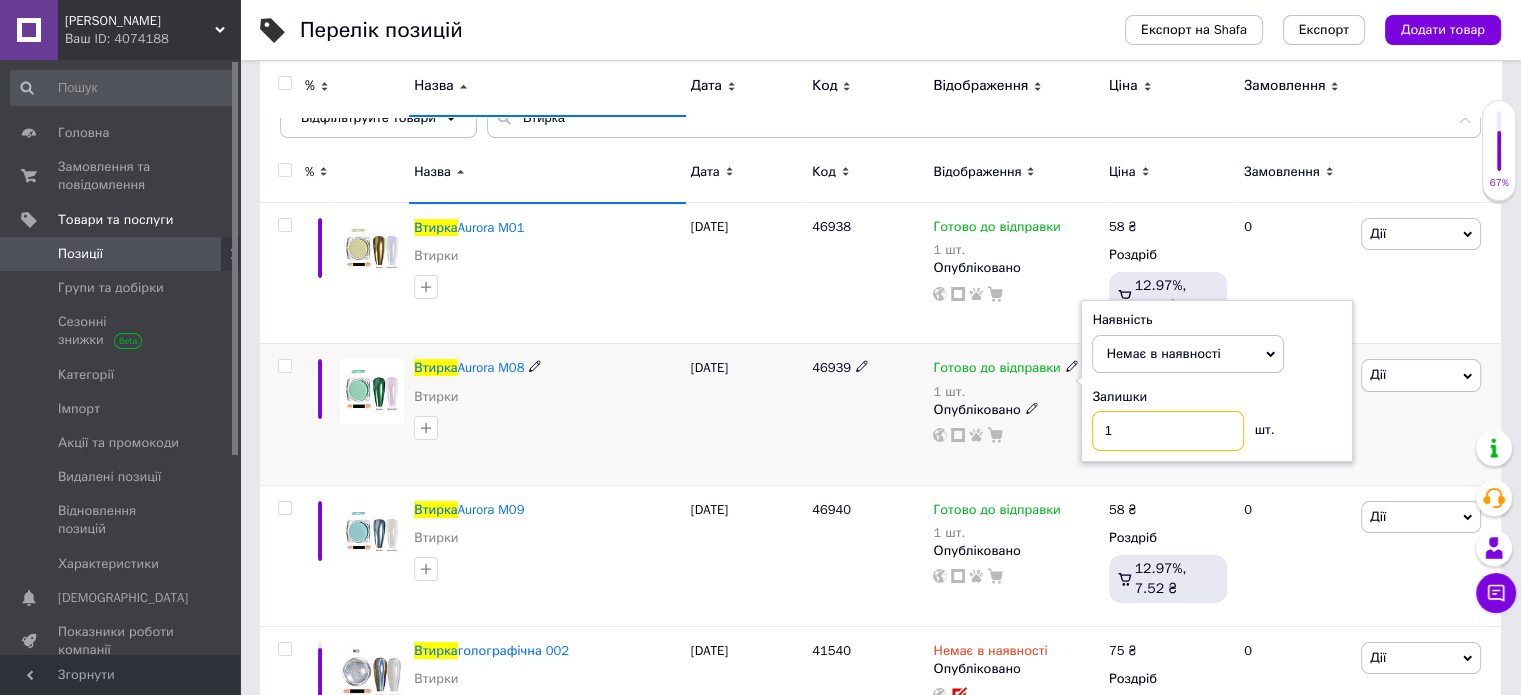 click on "Готово до відправки 1 шт. Наявність Немає в наявності В наявності Під замовлення Готово до відправки Залишки 1 шт. Опубліковано" at bounding box center (1015, 401) 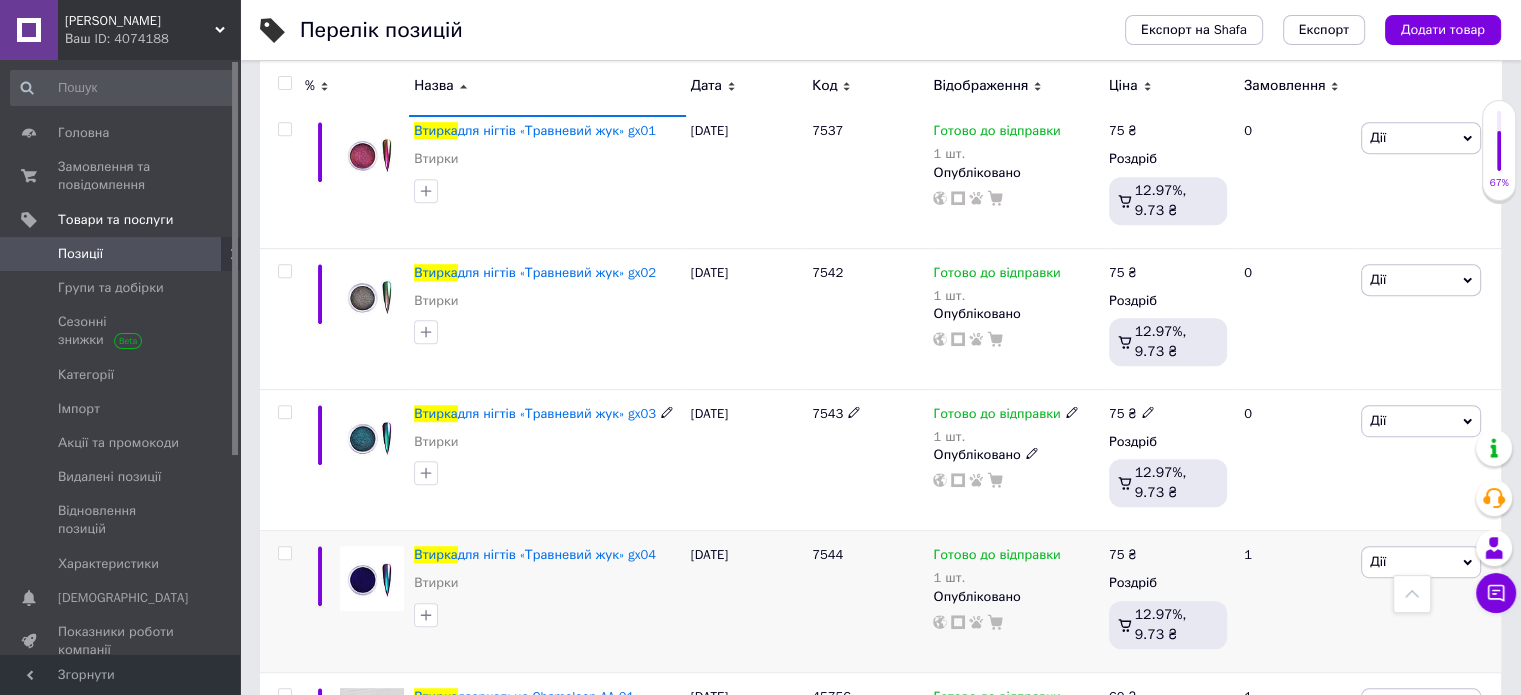 scroll, scrollTop: 1000, scrollLeft: 0, axis: vertical 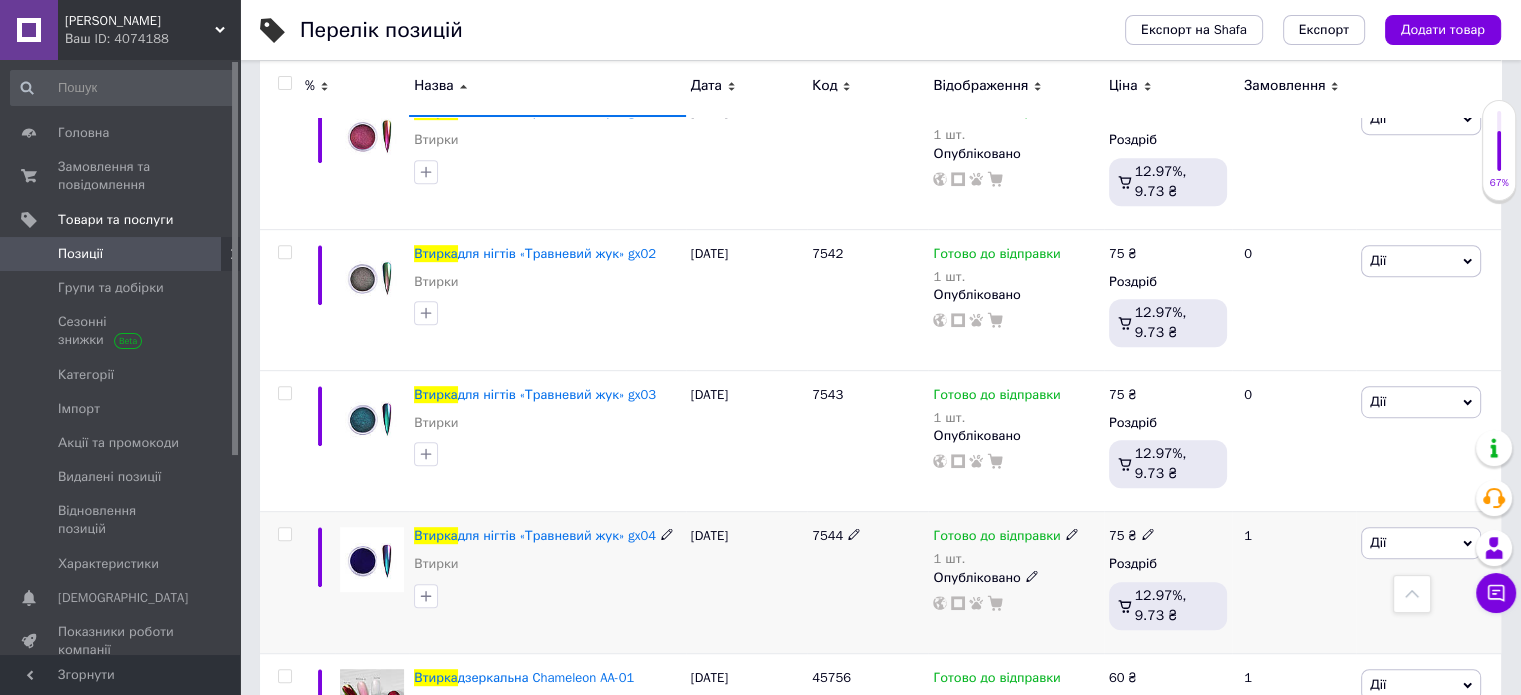 click 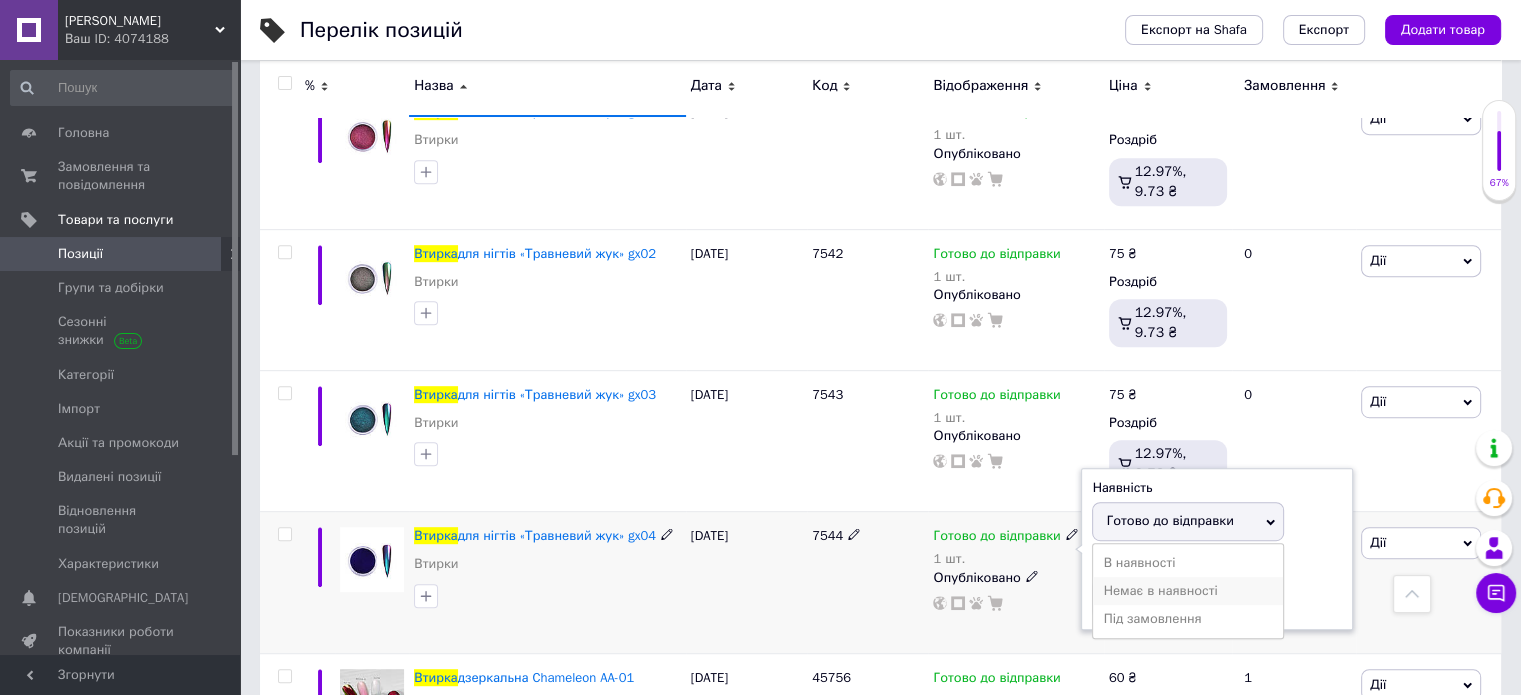 click on "Немає в наявності" at bounding box center (1188, 591) 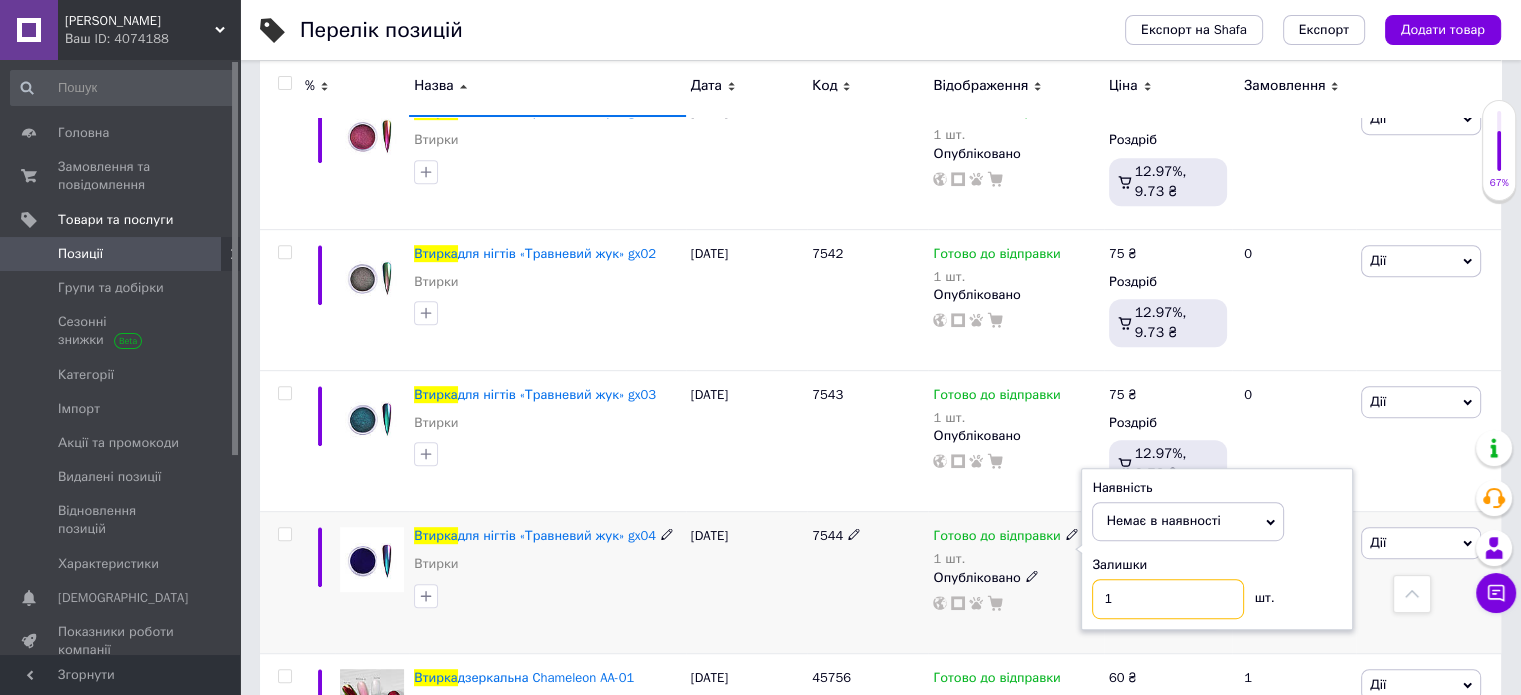 drag, startPoint x: 1190, startPoint y: 592, endPoint x: 849, endPoint y: 560, distance: 342.49817 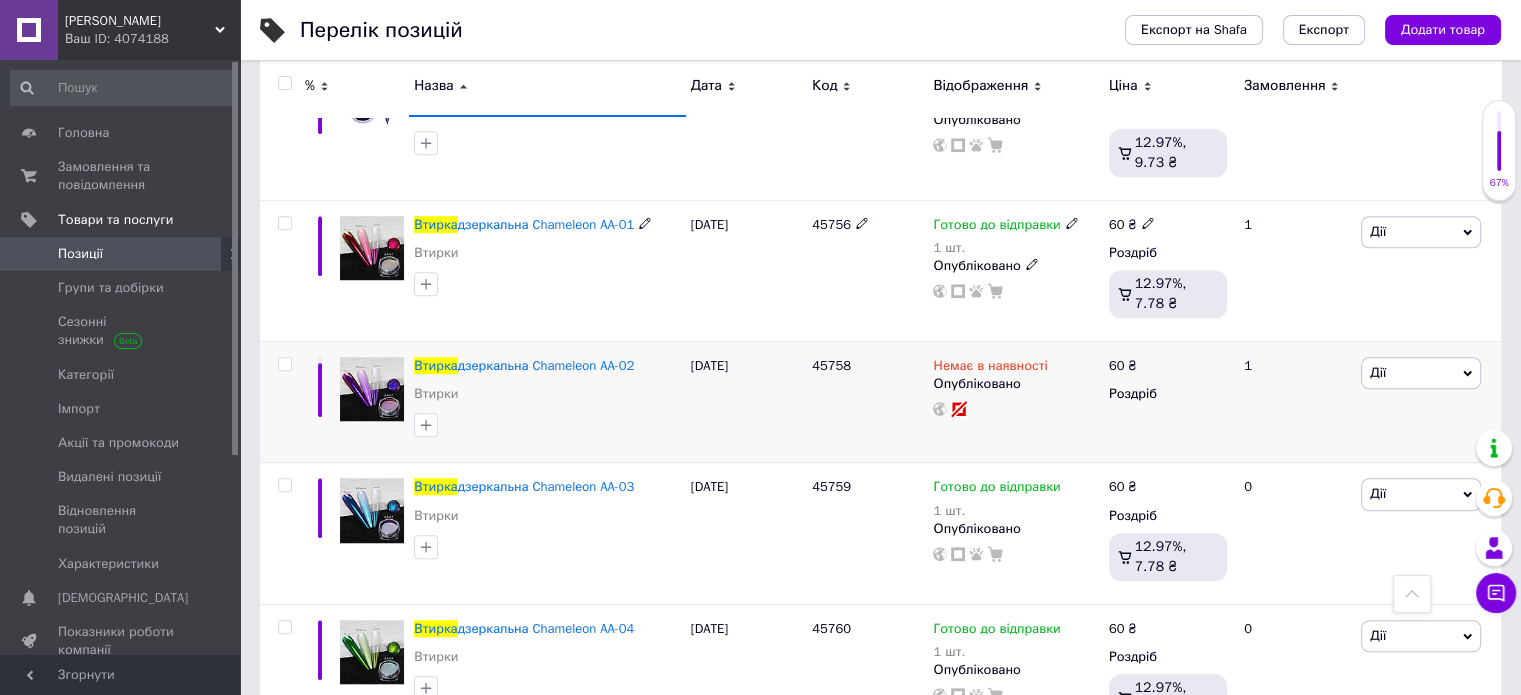 scroll, scrollTop: 1500, scrollLeft: 0, axis: vertical 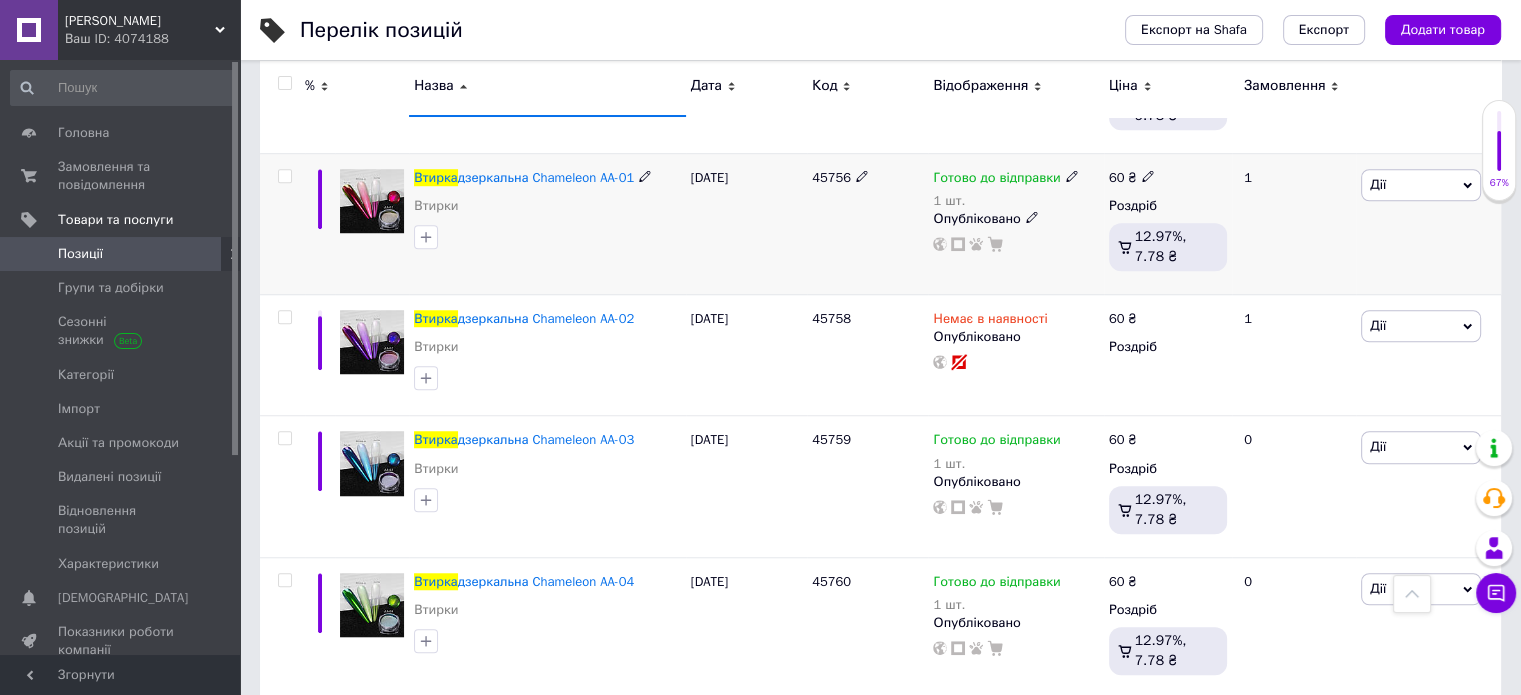 click 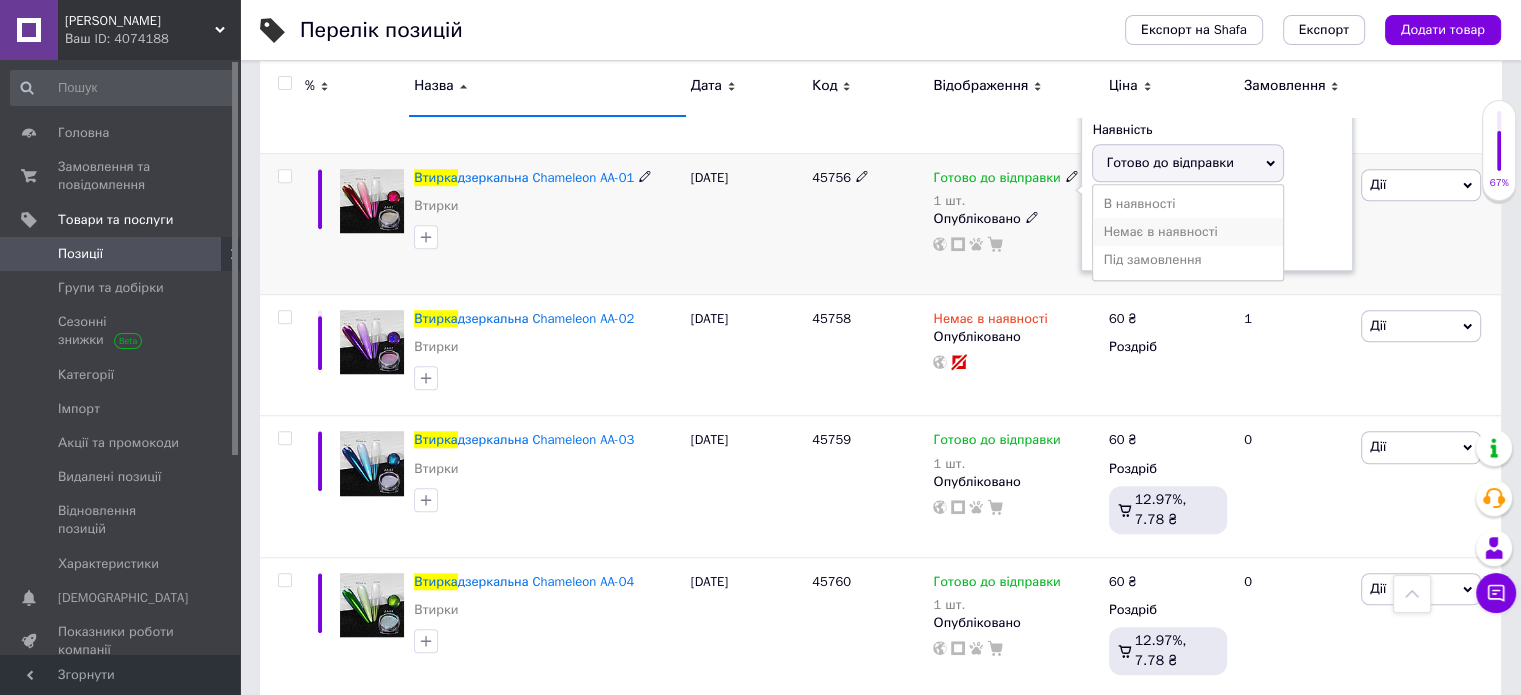 click on "Немає в наявності" at bounding box center [1188, 232] 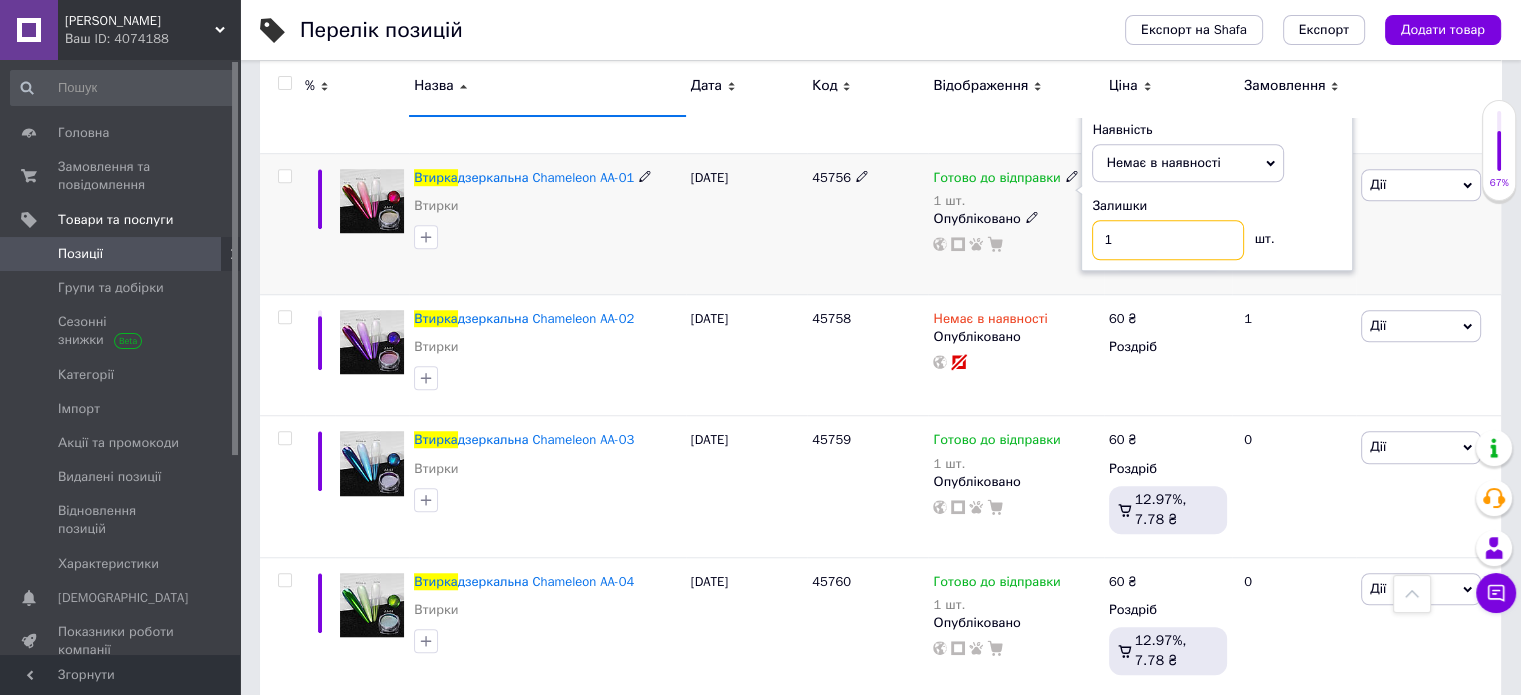 drag, startPoint x: 1119, startPoint y: 231, endPoint x: 1008, endPoint y: 227, distance: 111.07205 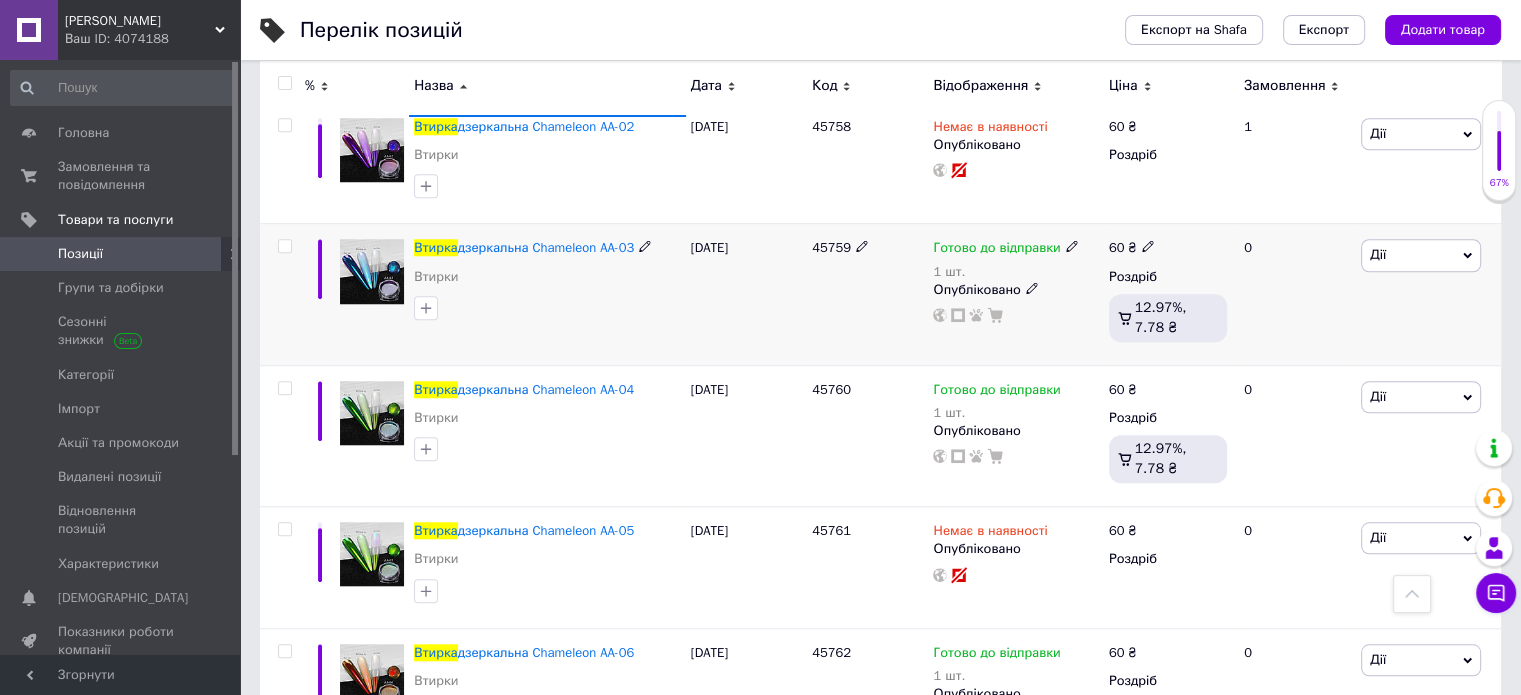 scroll, scrollTop: 1700, scrollLeft: 0, axis: vertical 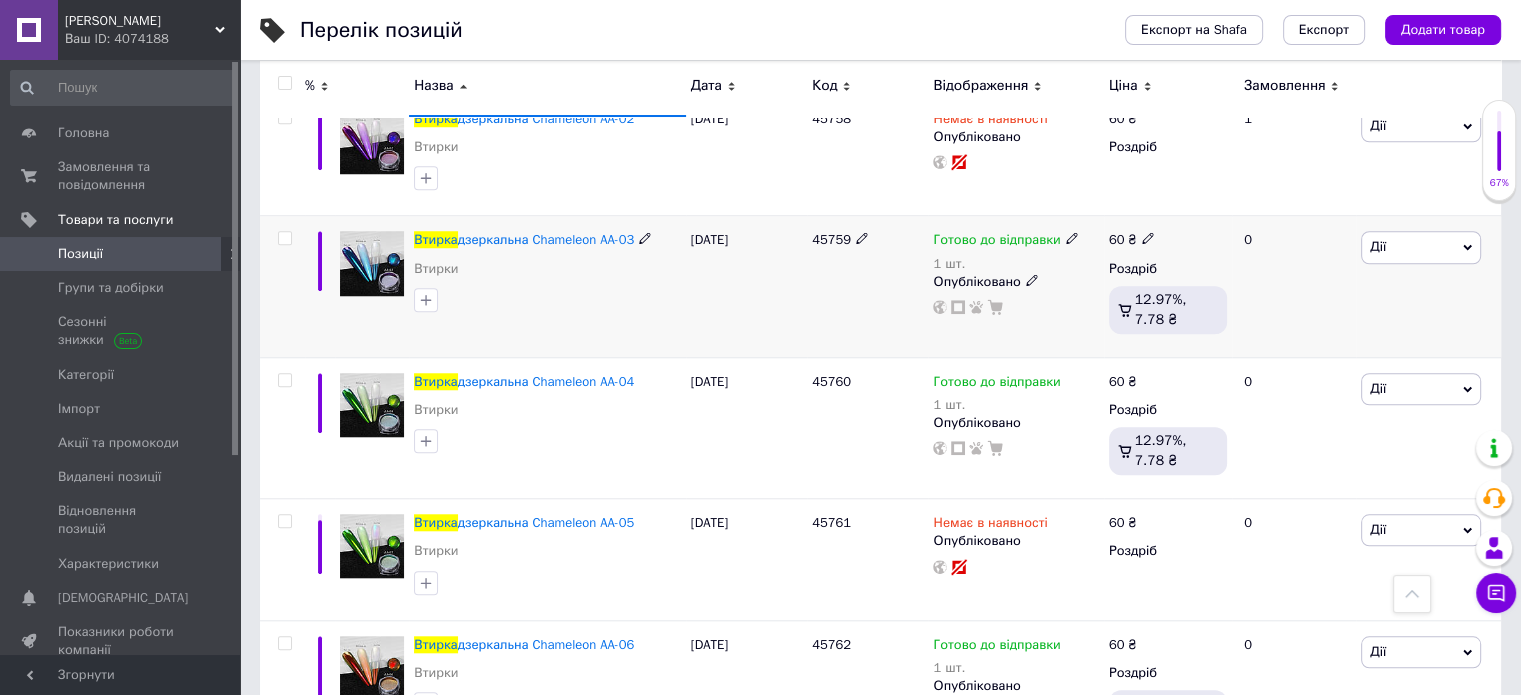 click 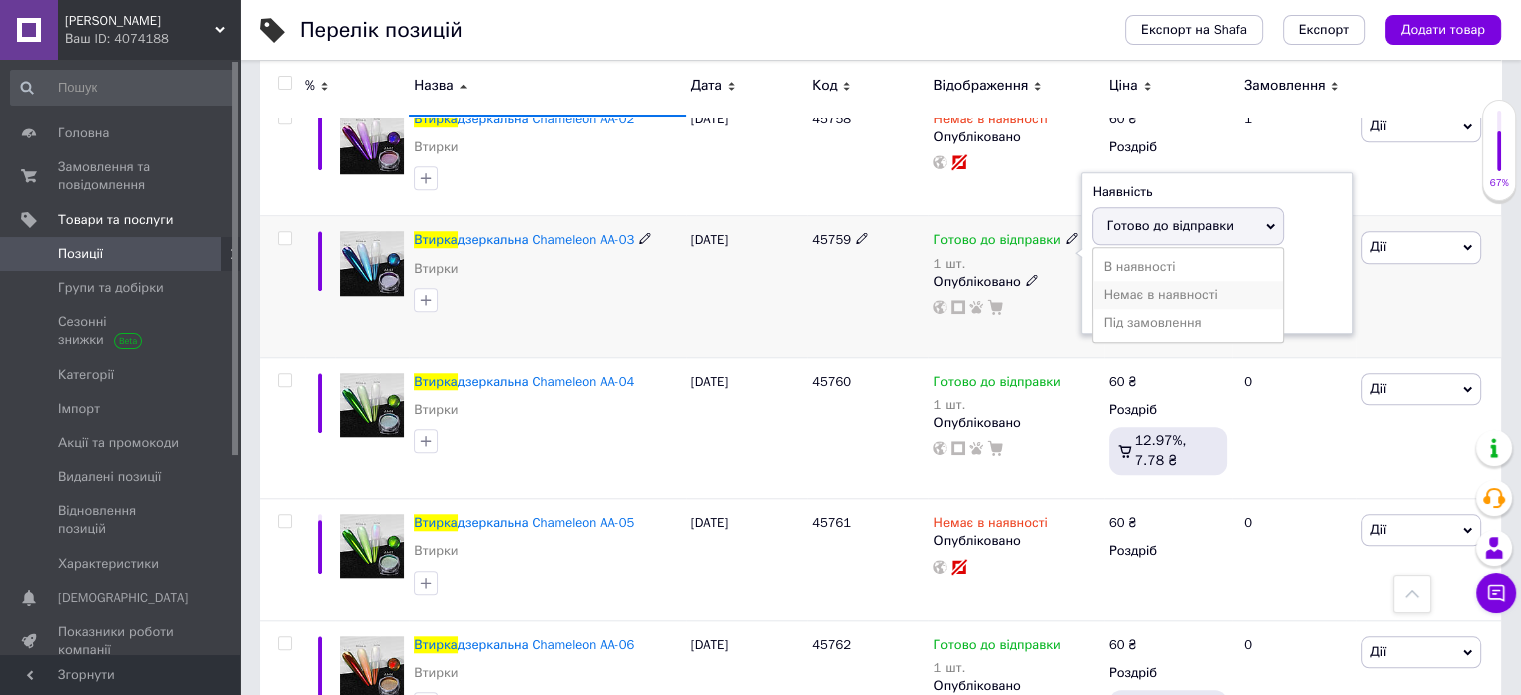 click on "Немає в наявності" at bounding box center (1188, 295) 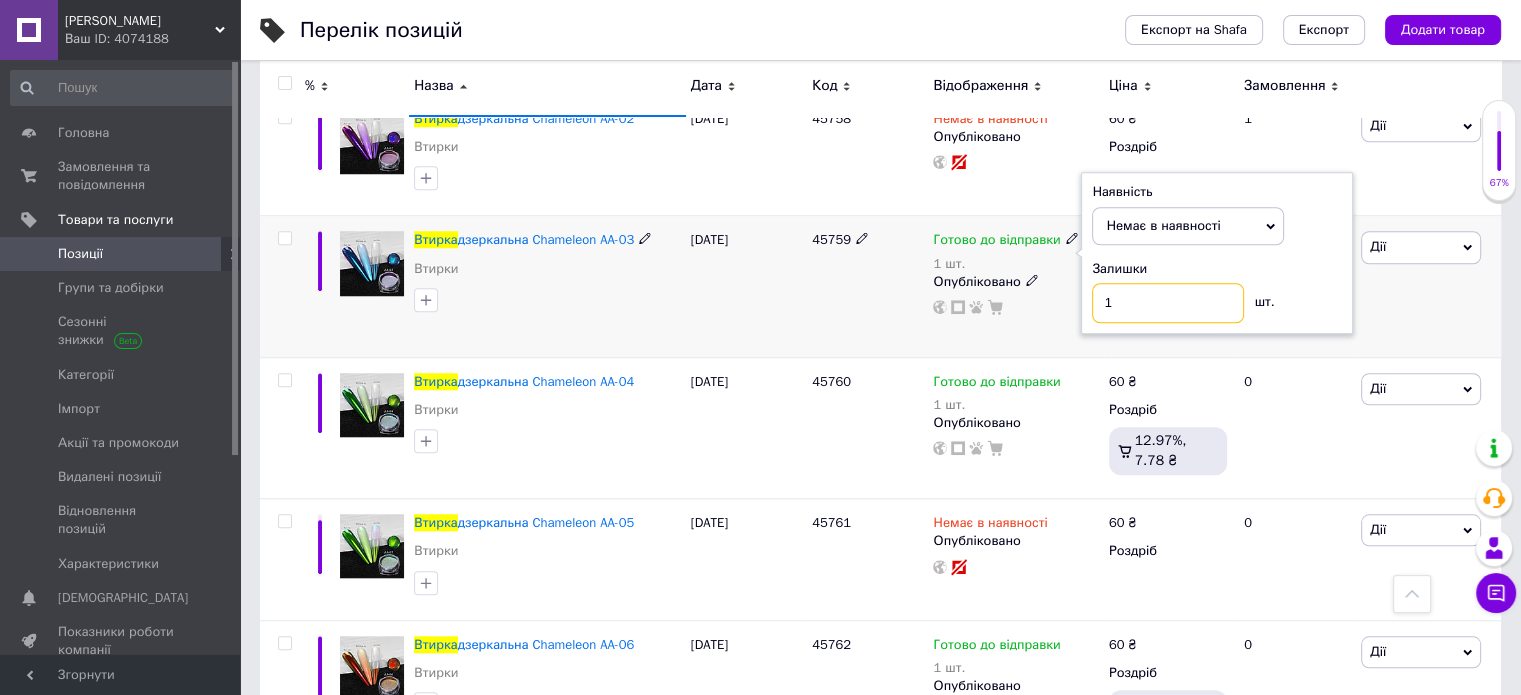 drag, startPoint x: 1108, startPoint y: 292, endPoint x: 1020, endPoint y: 276, distance: 89.44272 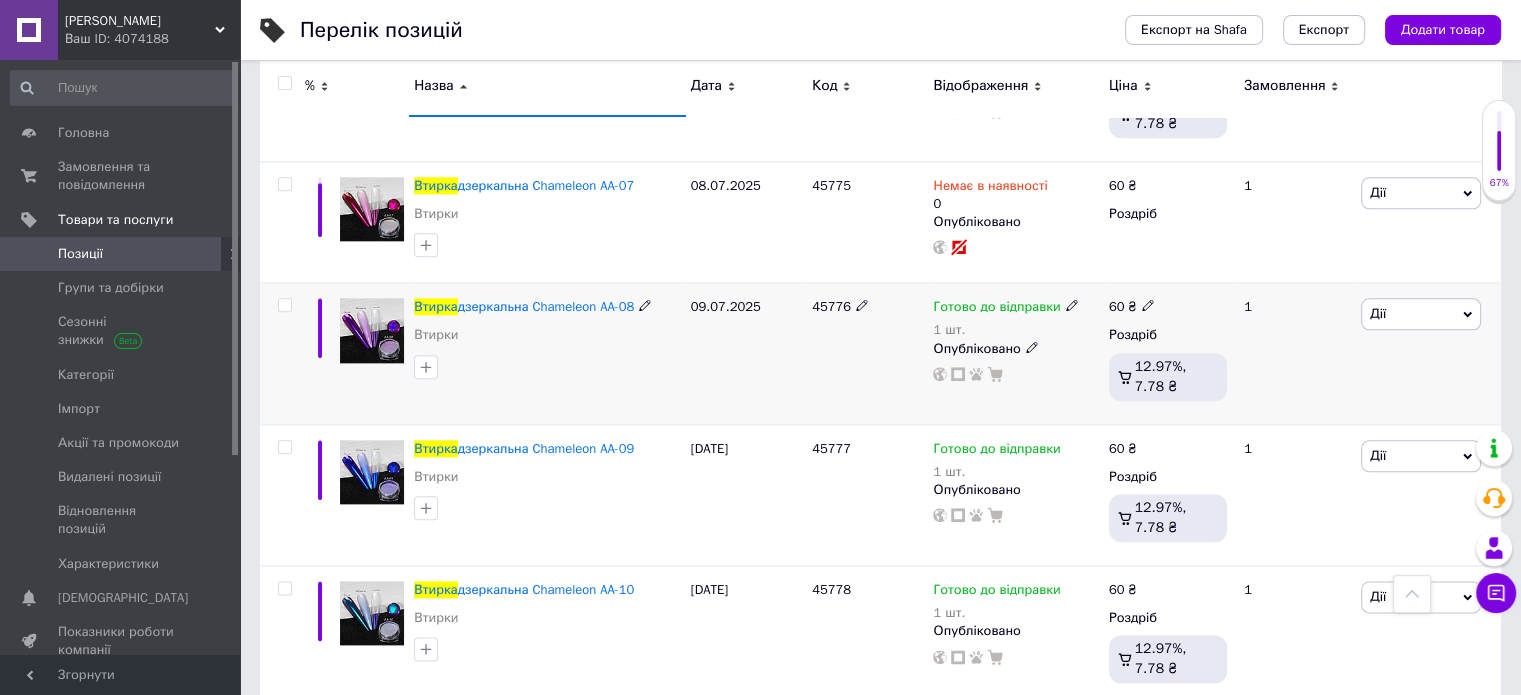 scroll, scrollTop: 2500, scrollLeft: 0, axis: vertical 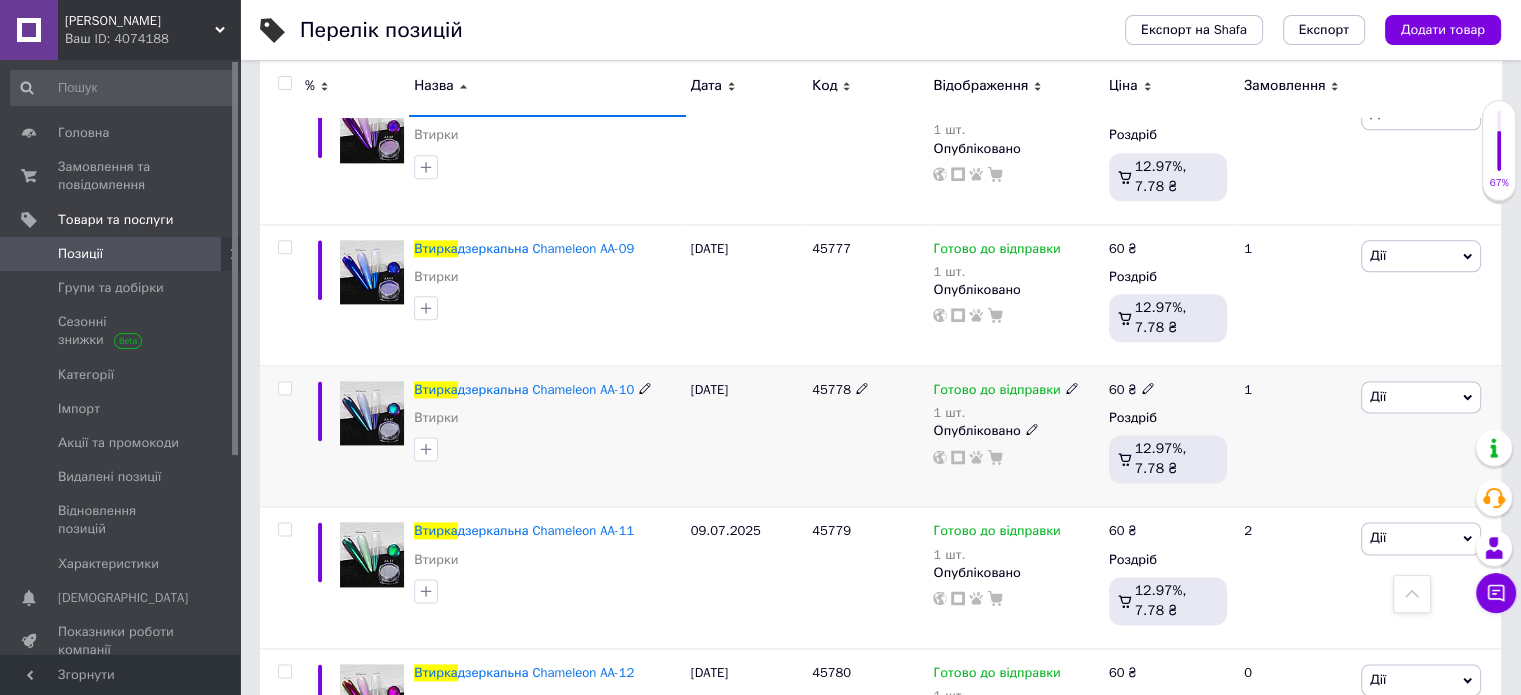 click 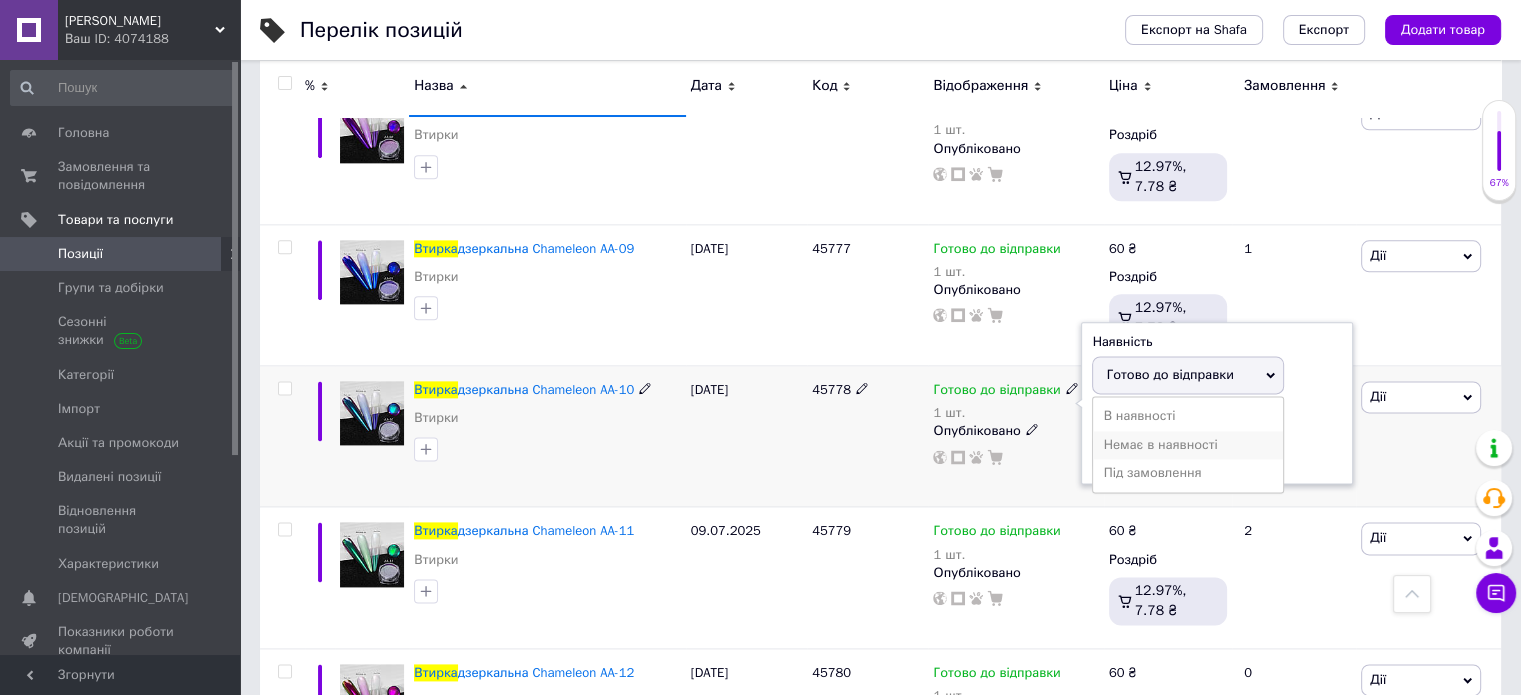 click on "Немає в наявності" at bounding box center [1188, 445] 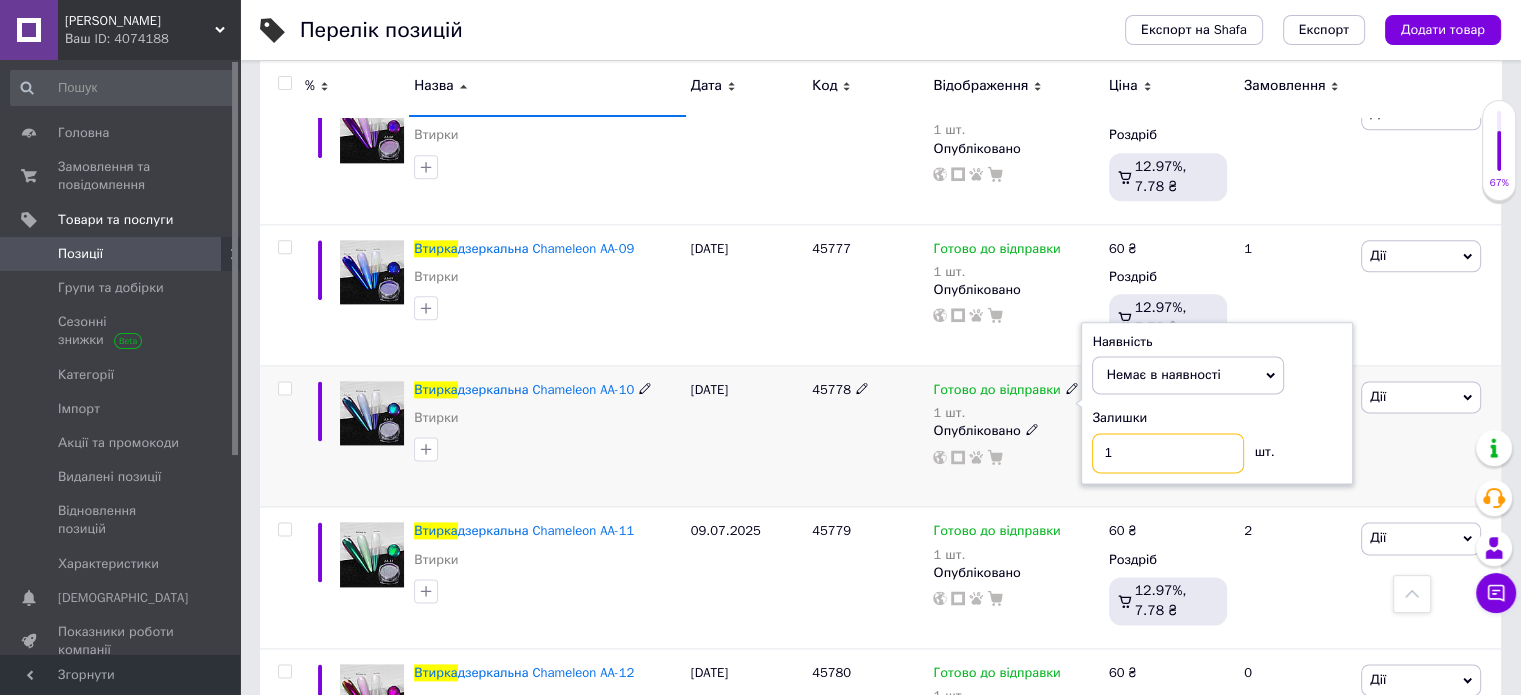 drag, startPoint x: 1208, startPoint y: 445, endPoint x: 971, endPoint y: 444, distance: 237.0021 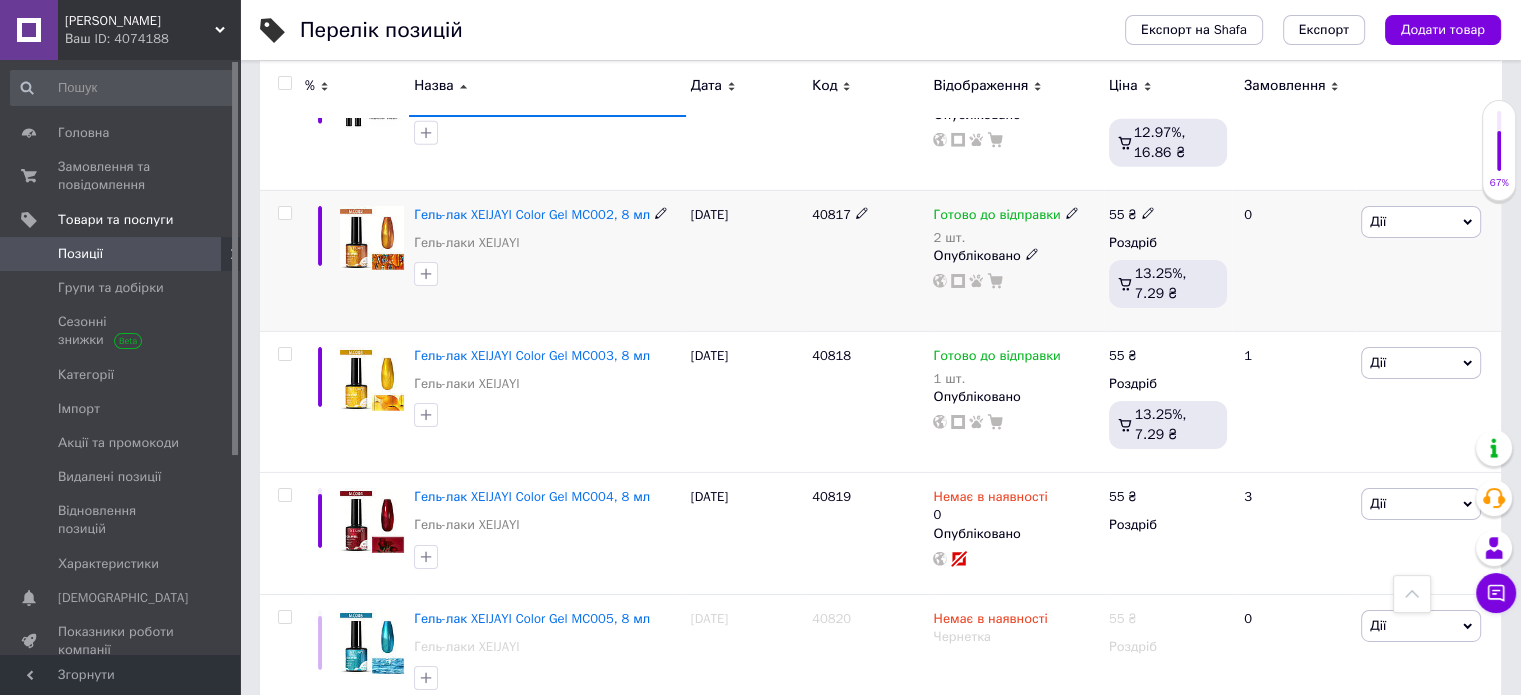 scroll, scrollTop: 6408, scrollLeft: 0, axis: vertical 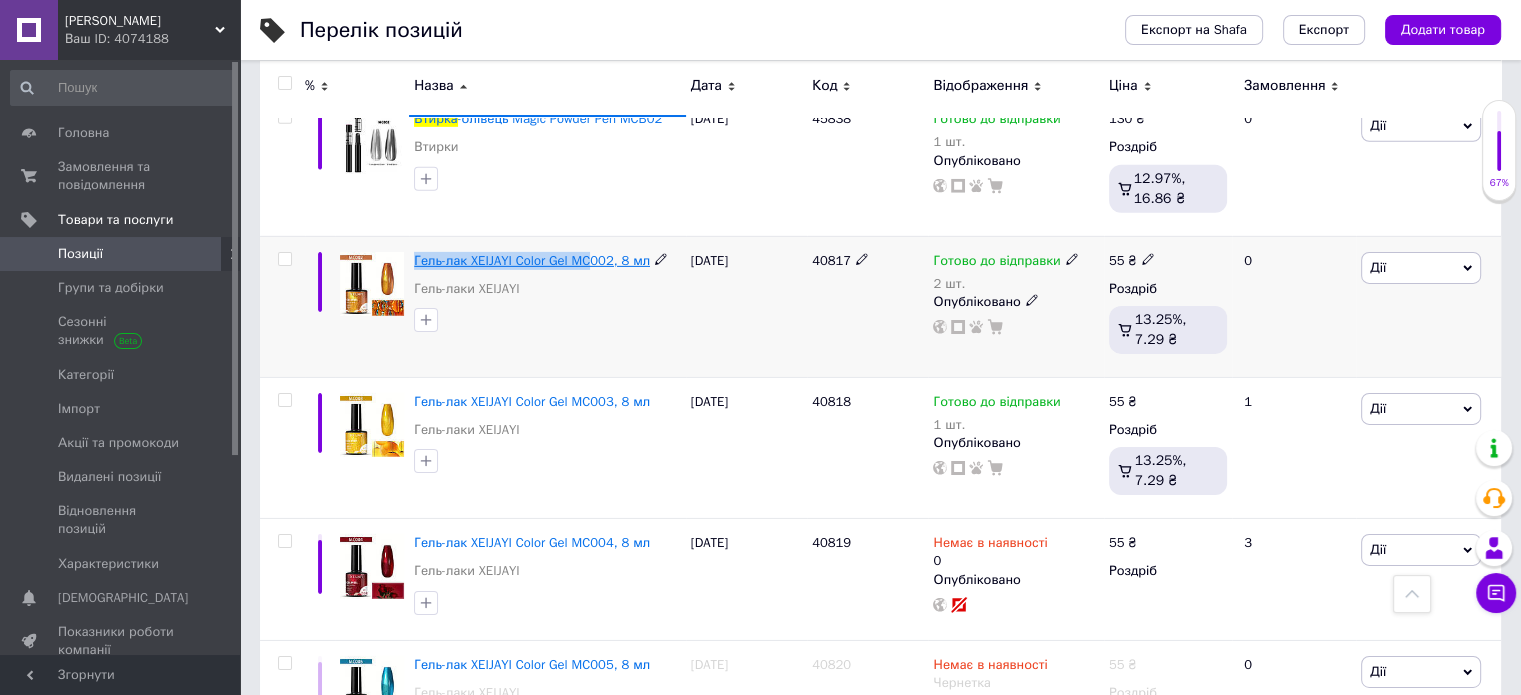 drag, startPoint x: 411, startPoint y: 243, endPoint x: 589, endPoint y: 247, distance: 178.04494 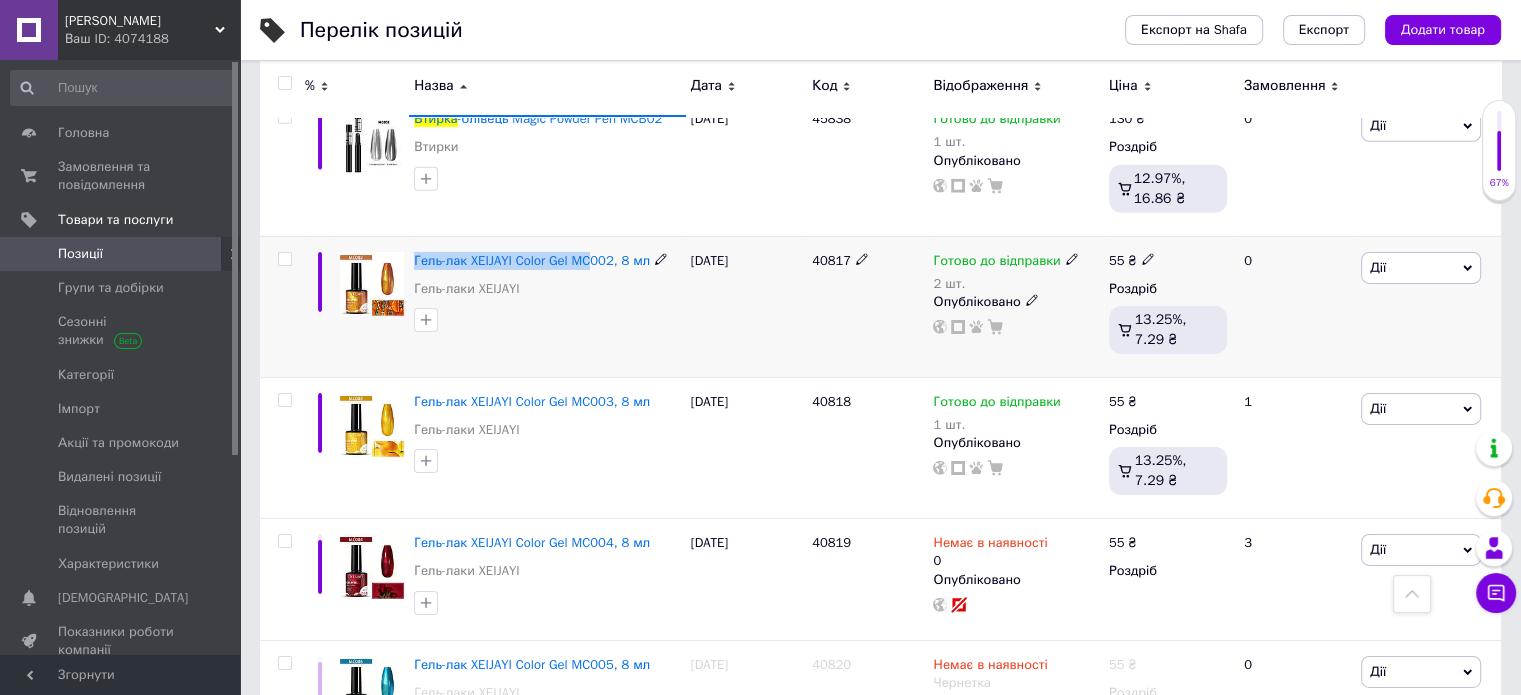 copy on "Гель-лак XEIJAYI Color Gel MC" 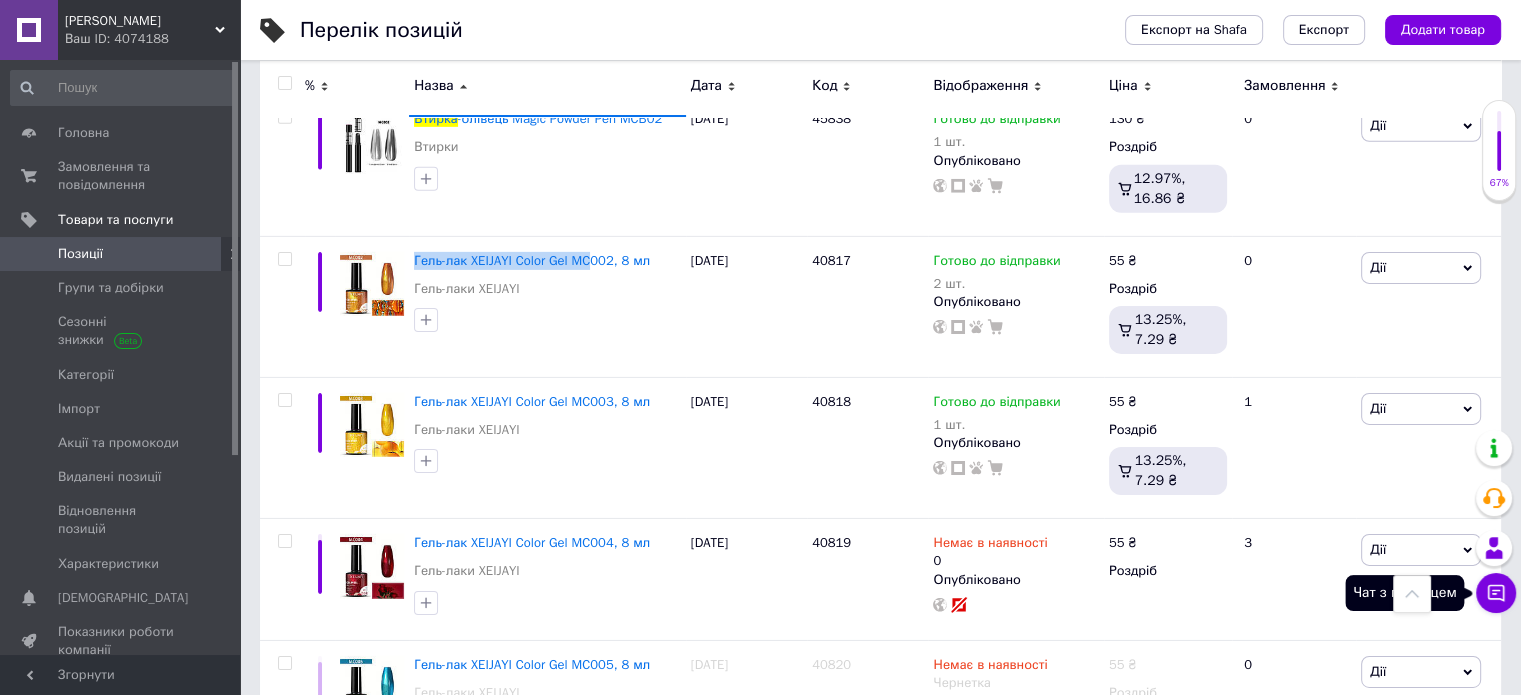 click 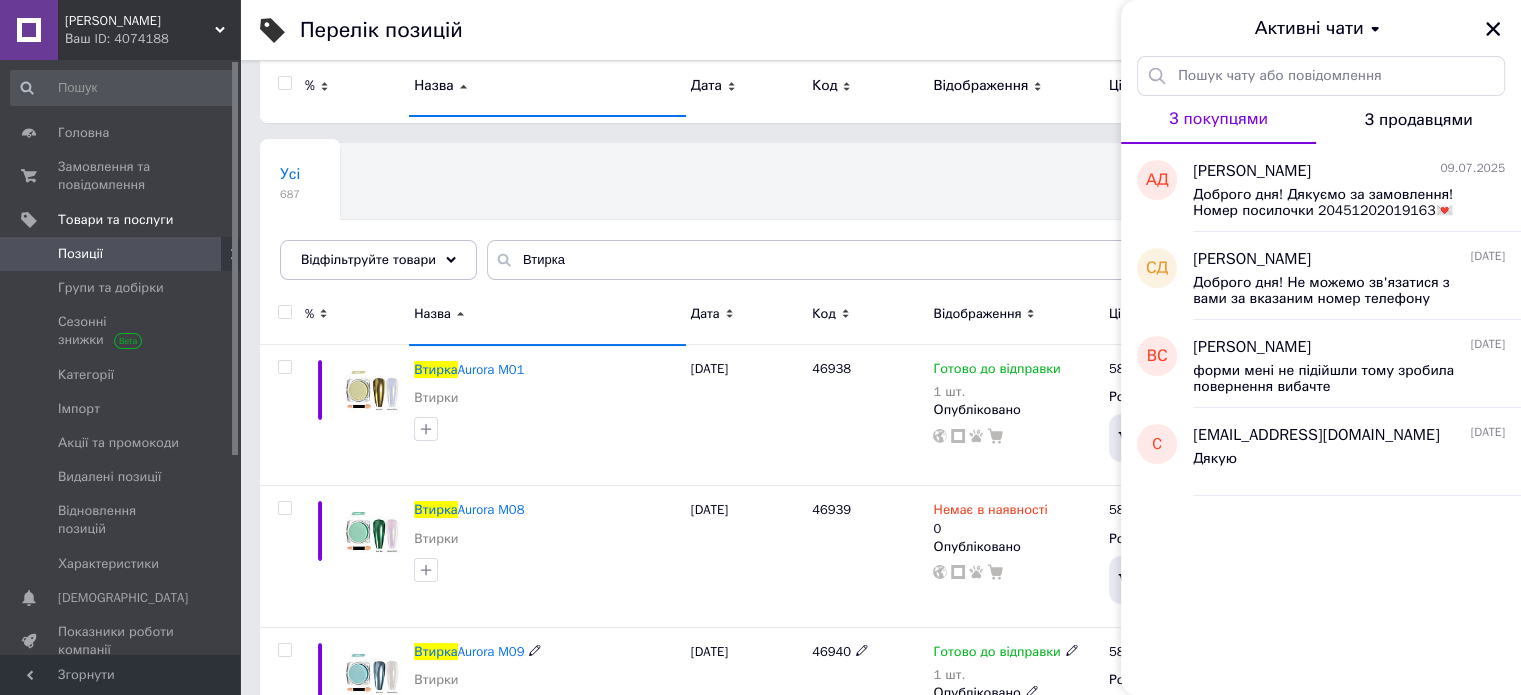 scroll, scrollTop: 0, scrollLeft: 0, axis: both 